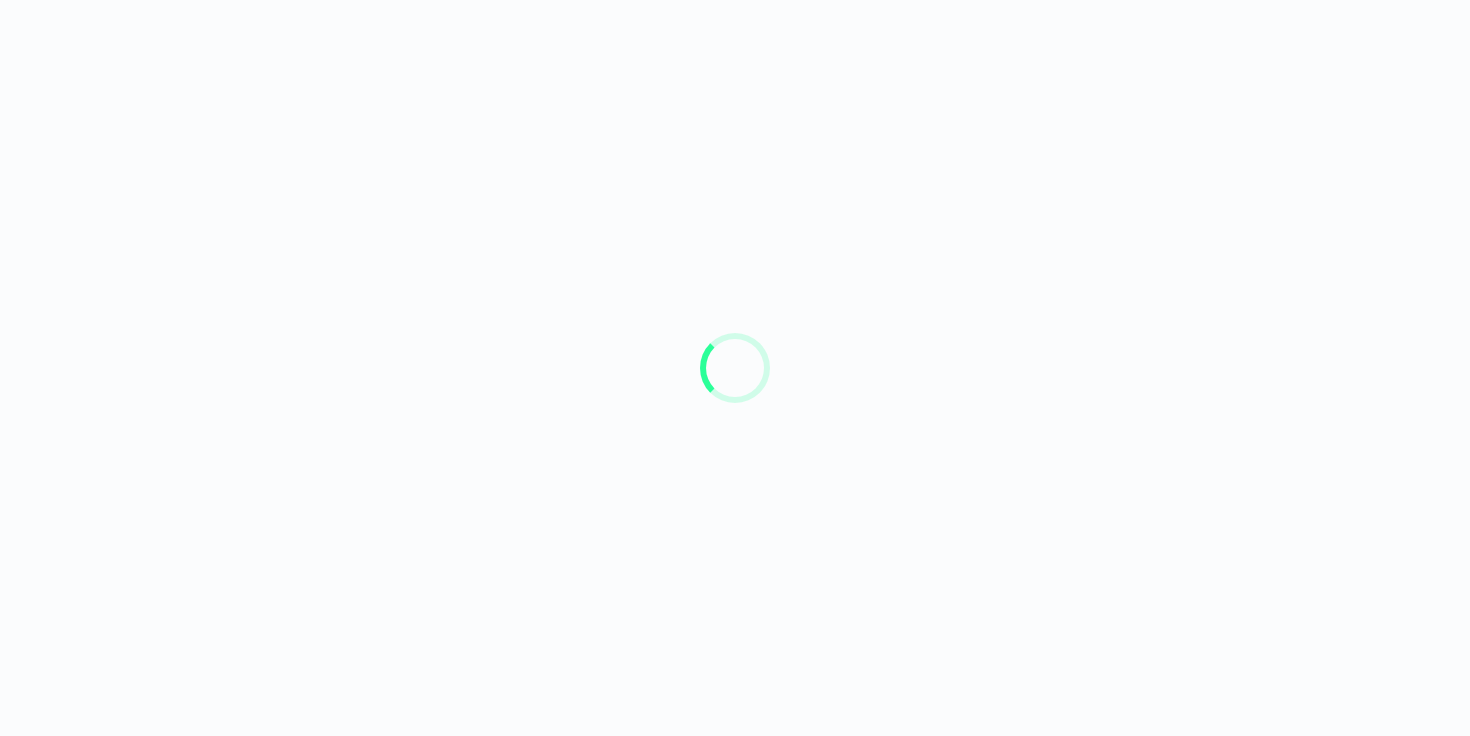scroll, scrollTop: 0, scrollLeft: 0, axis: both 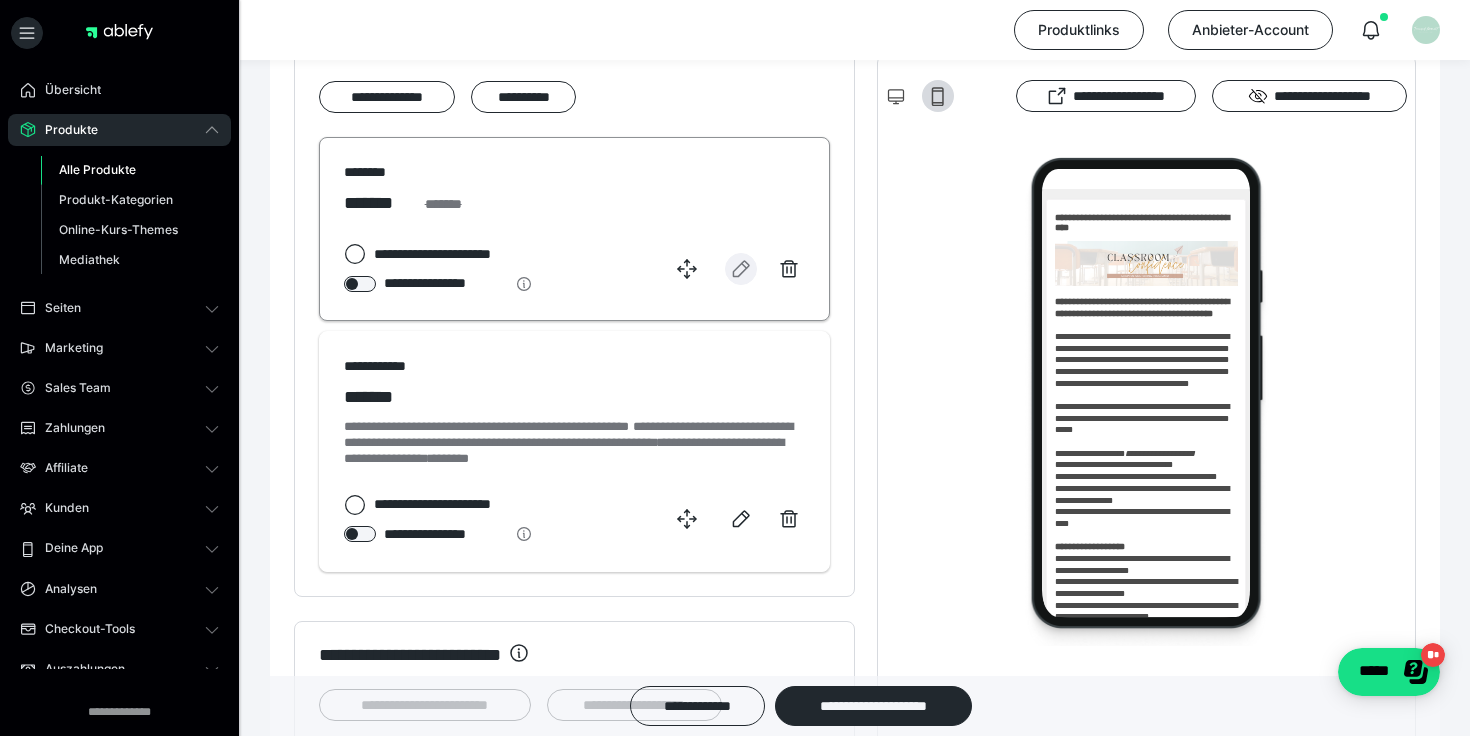 click at bounding box center (741, 269) 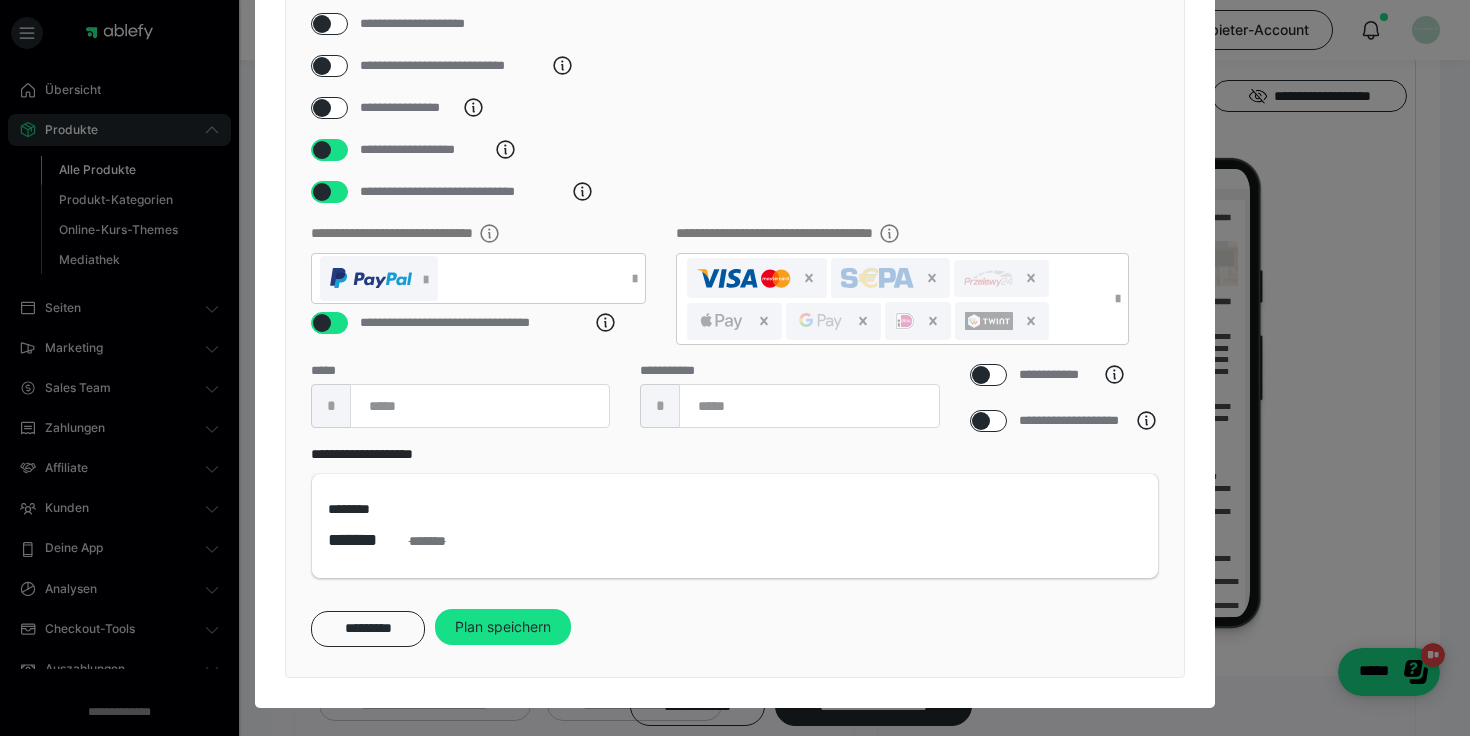 scroll, scrollTop: 251, scrollLeft: 0, axis: vertical 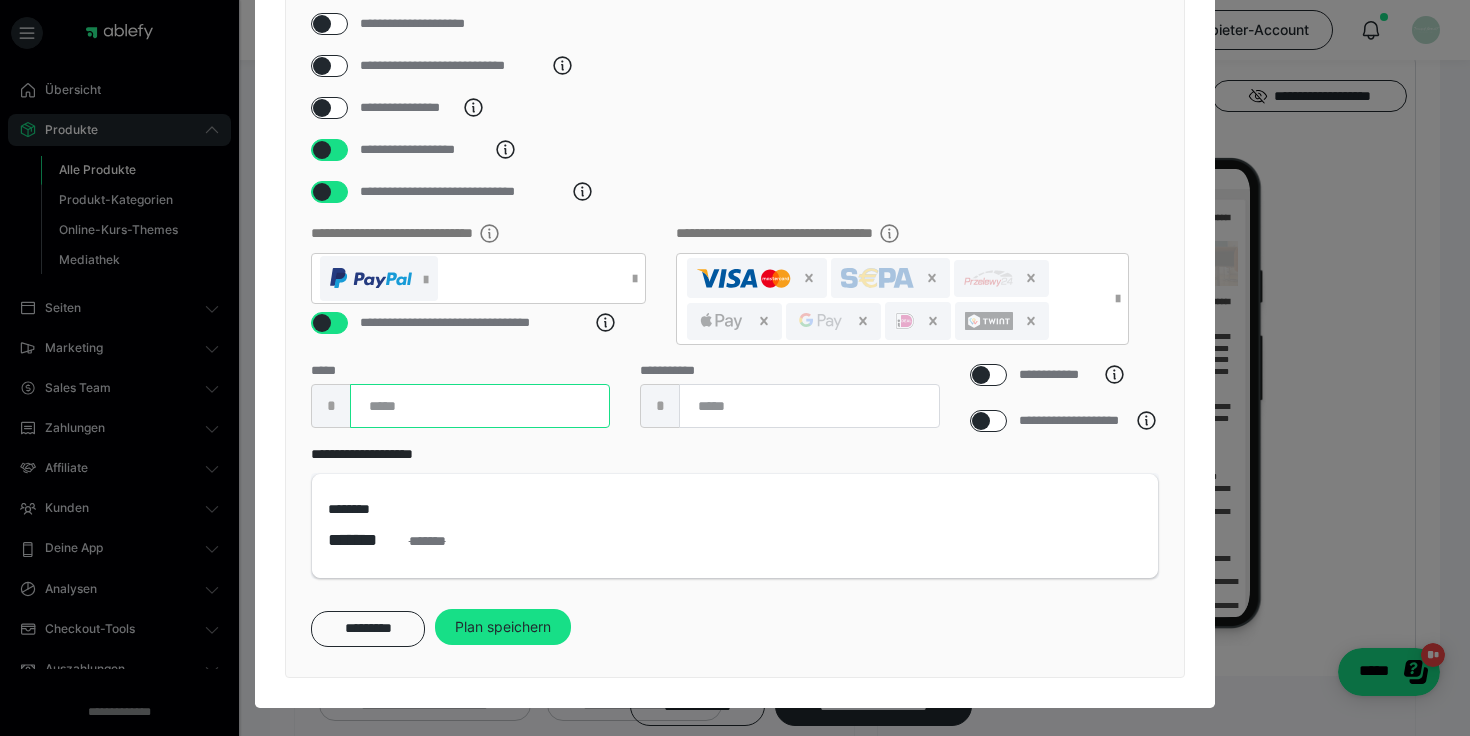 click on "***" at bounding box center (480, 406) 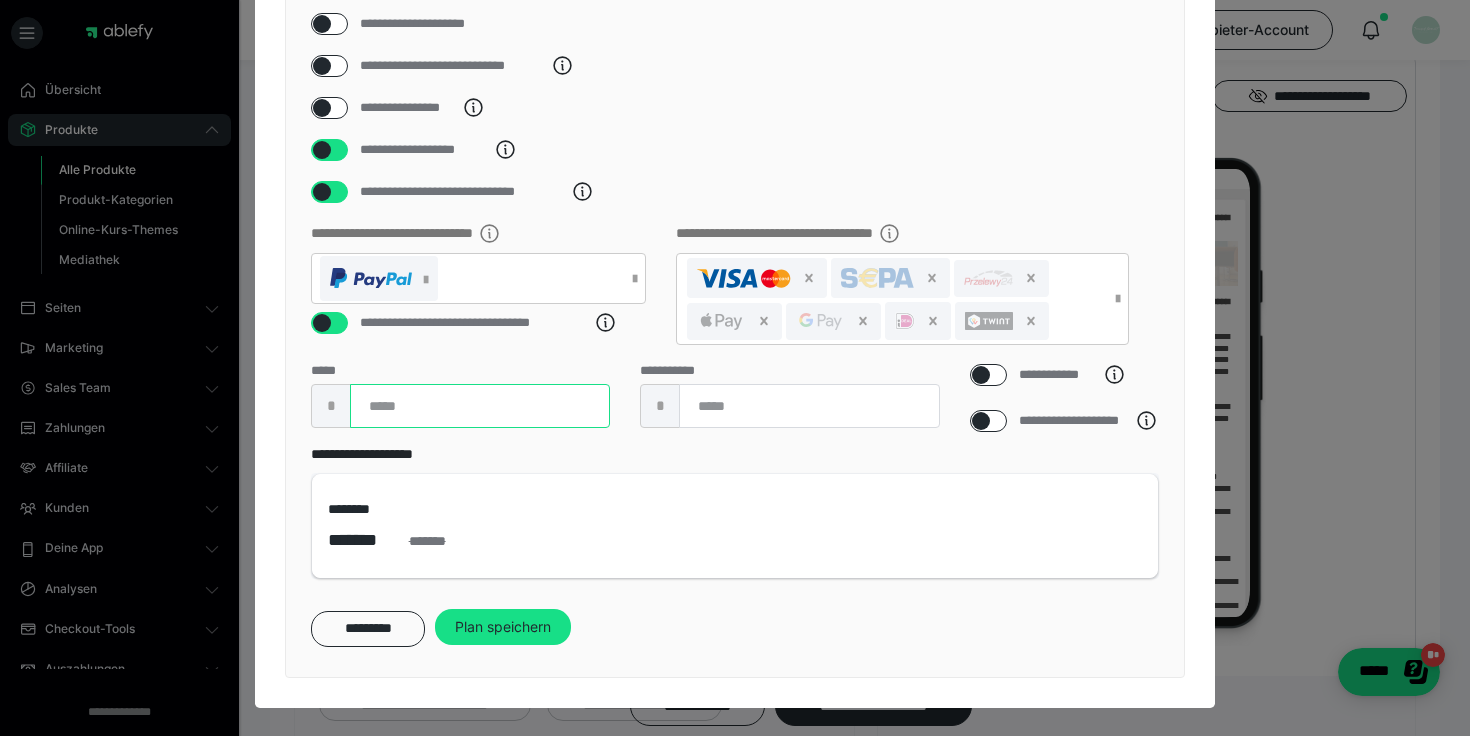 click on "***" at bounding box center (480, 406) 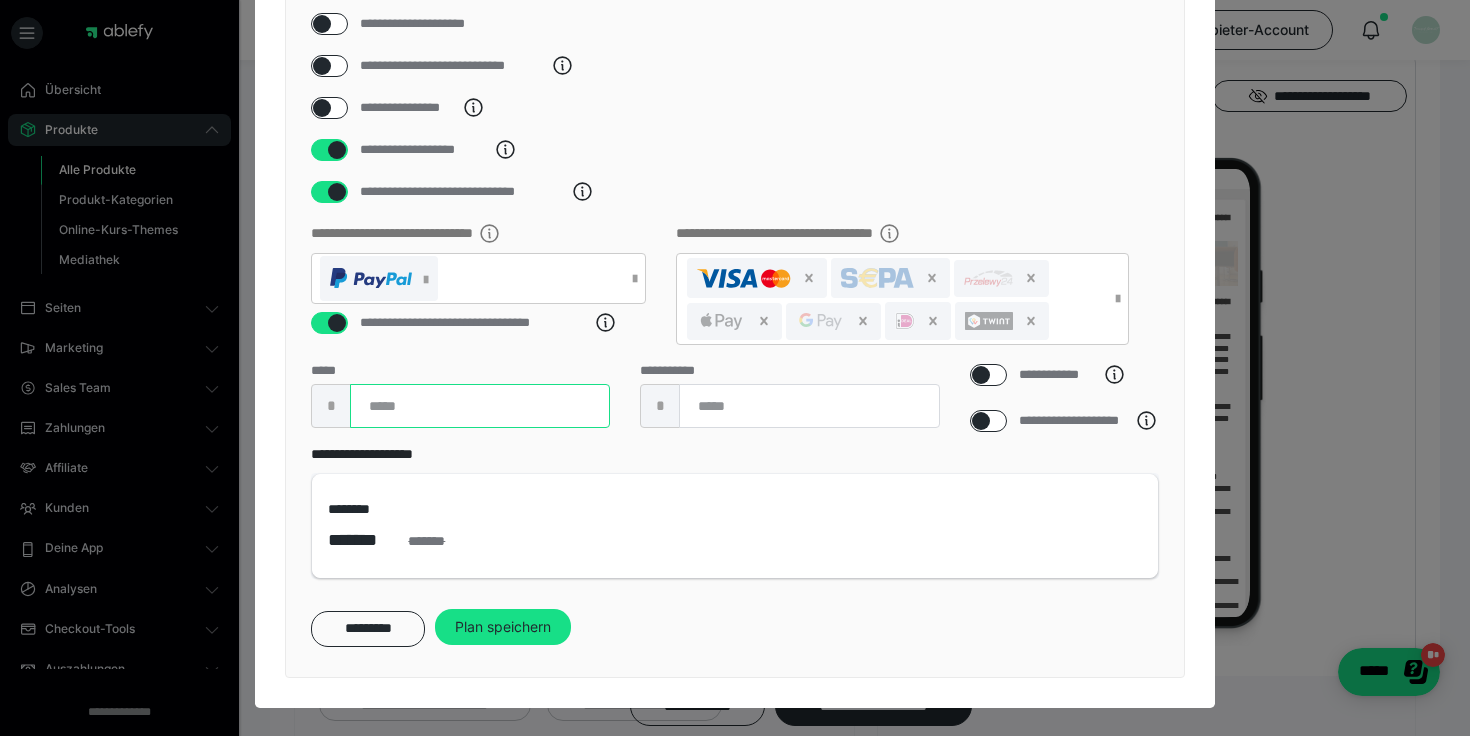 type on "***" 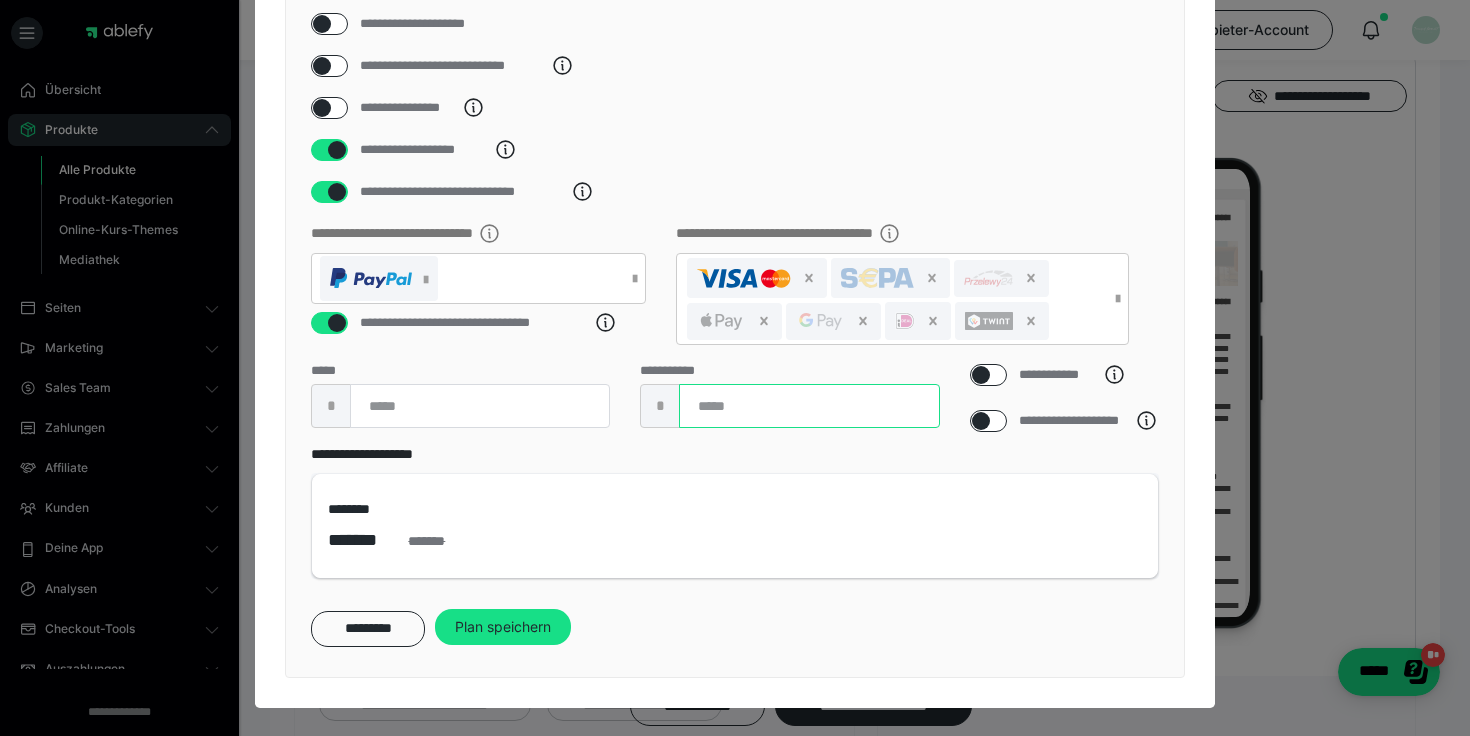 click on "***" at bounding box center (809, 406) 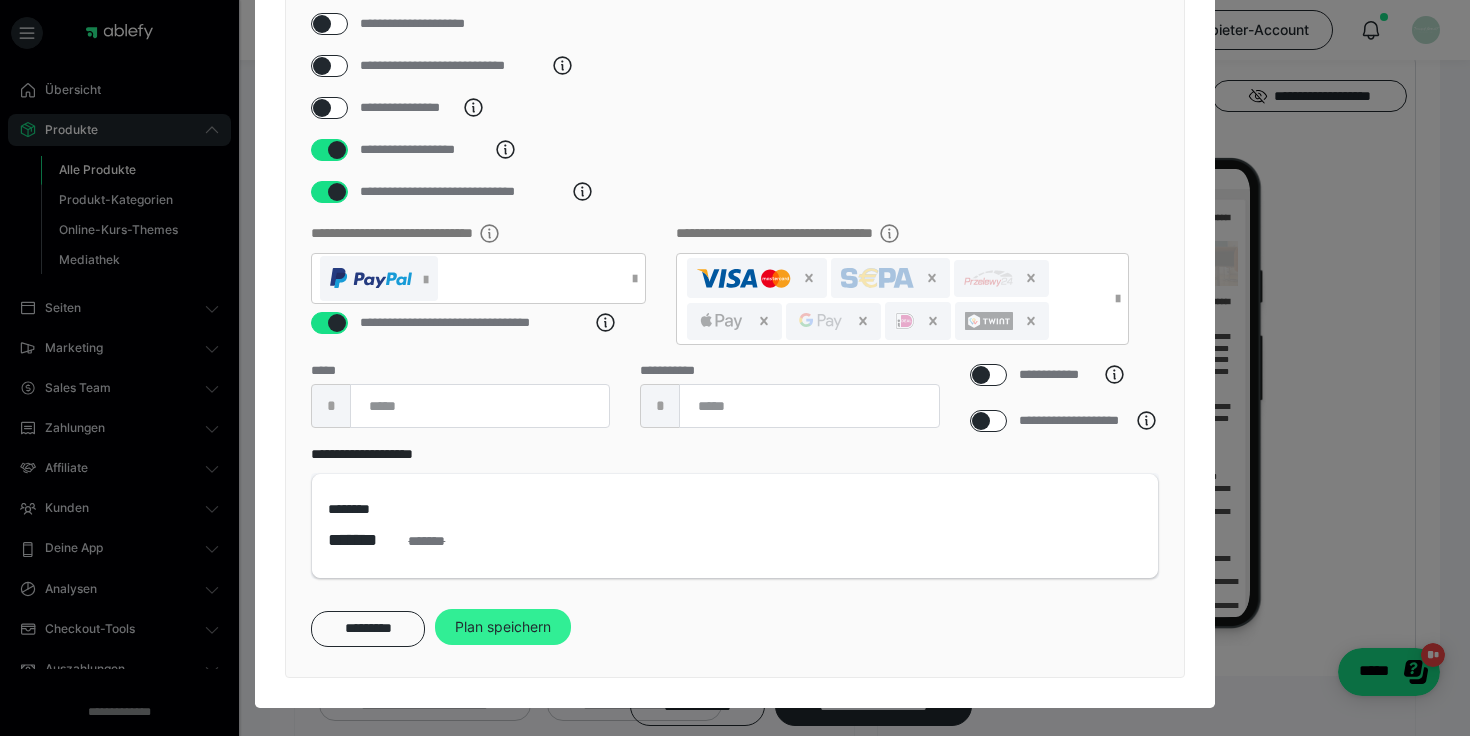 click on "Plan speichern" at bounding box center (503, 627) 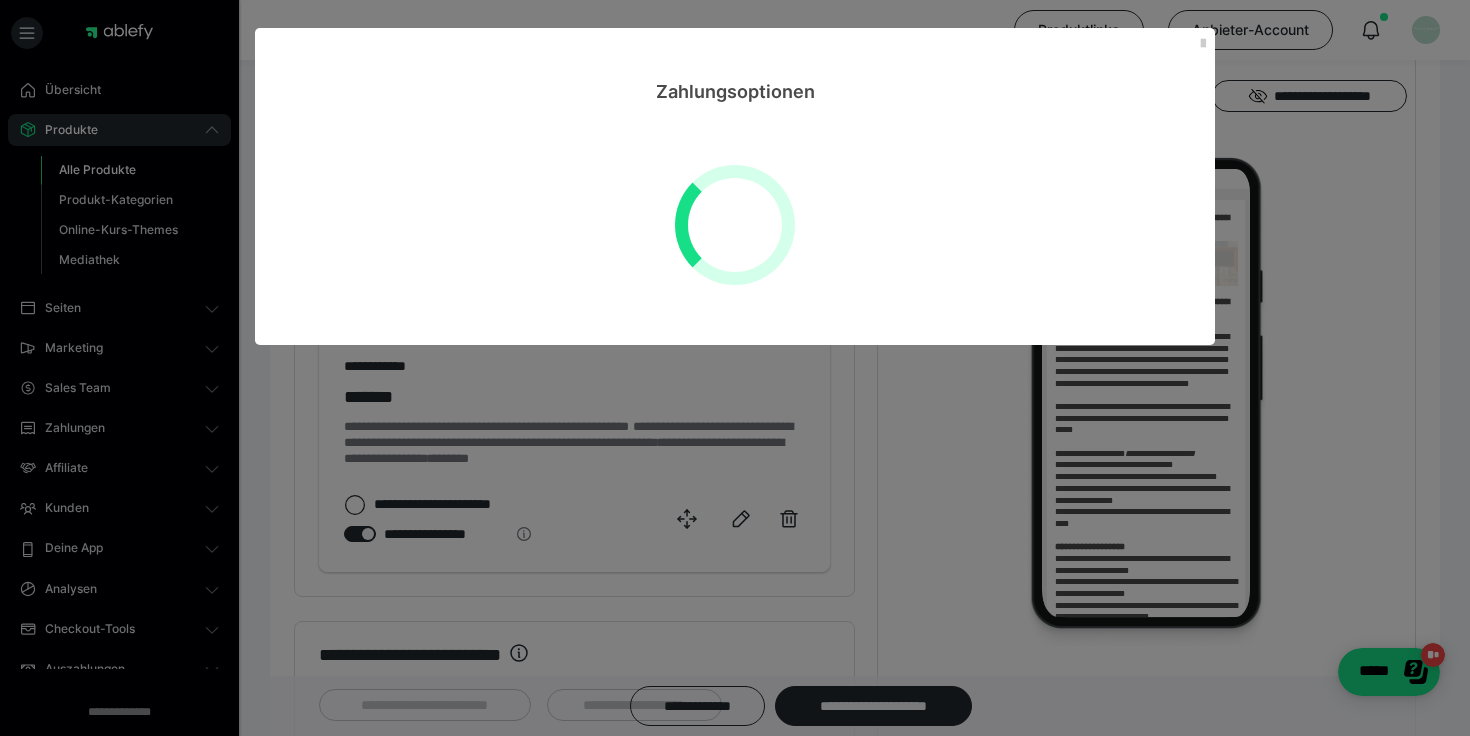 scroll, scrollTop: 0, scrollLeft: 0, axis: both 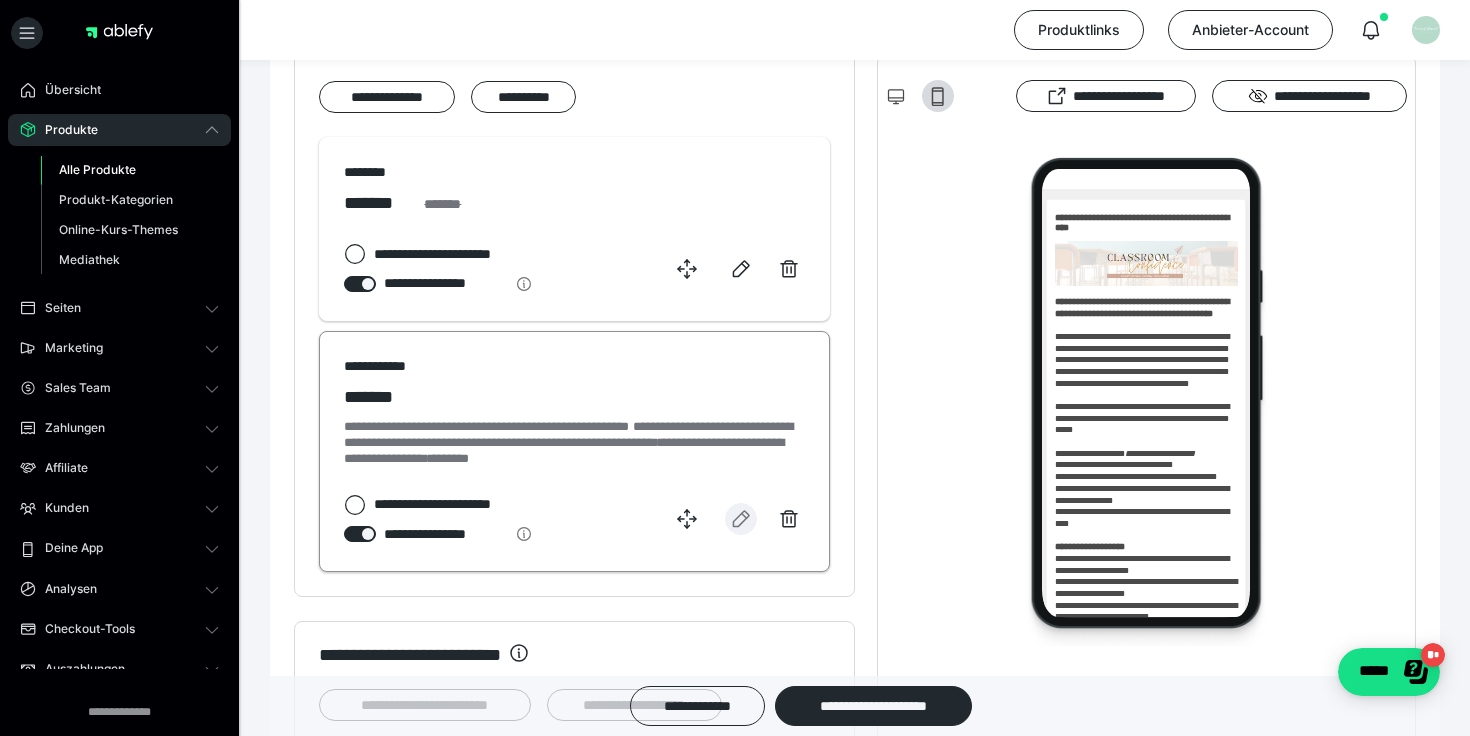 click 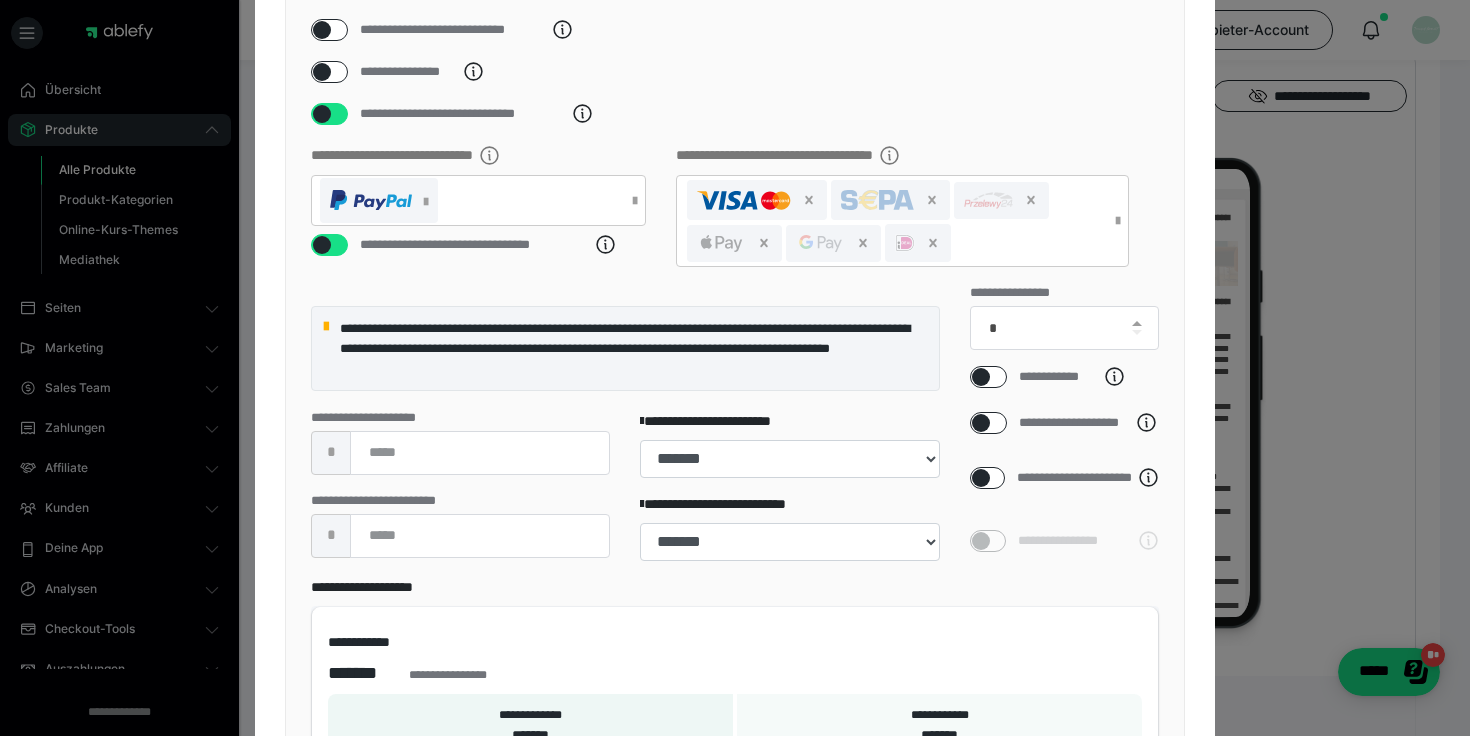 scroll, scrollTop: 294, scrollLeft: 0, axis: vertical 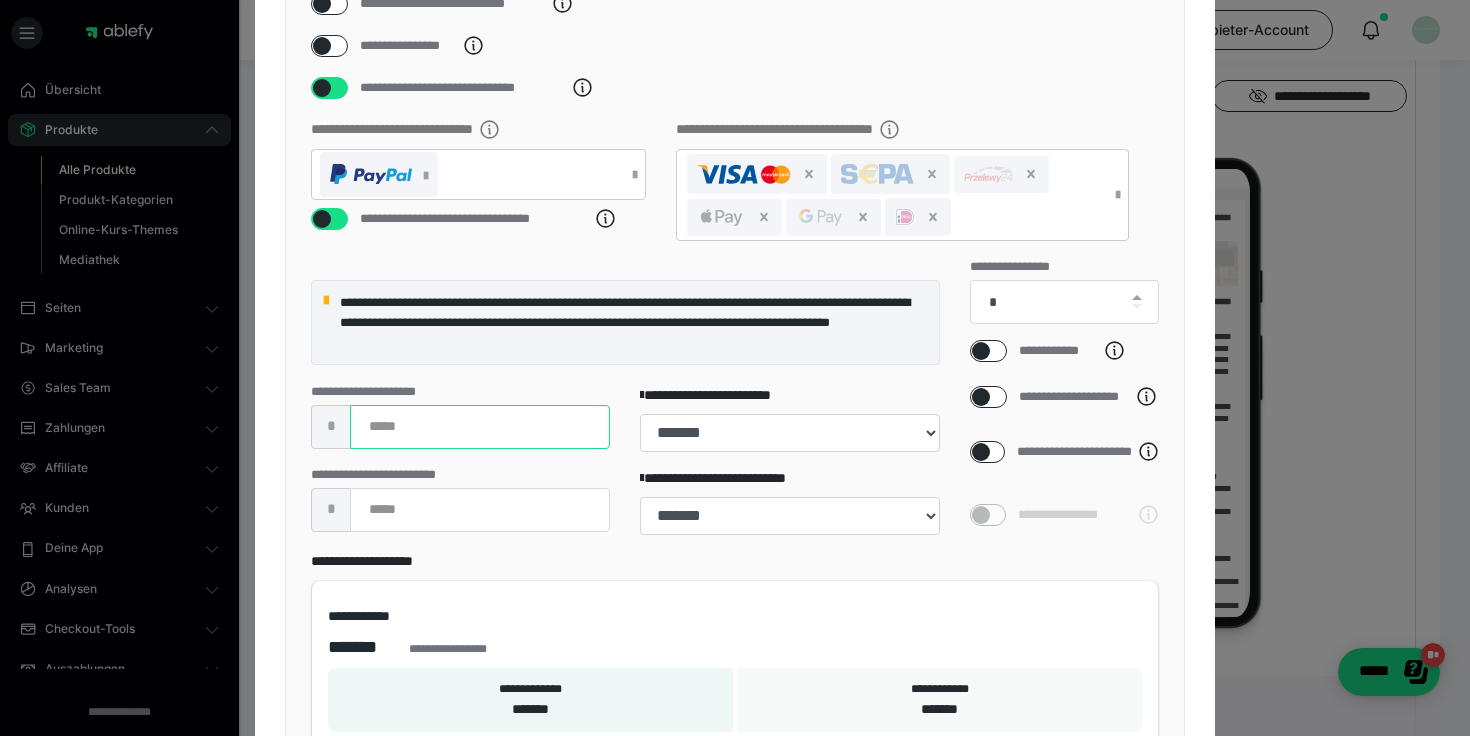 click on "***" at bounding box center (480, 427) 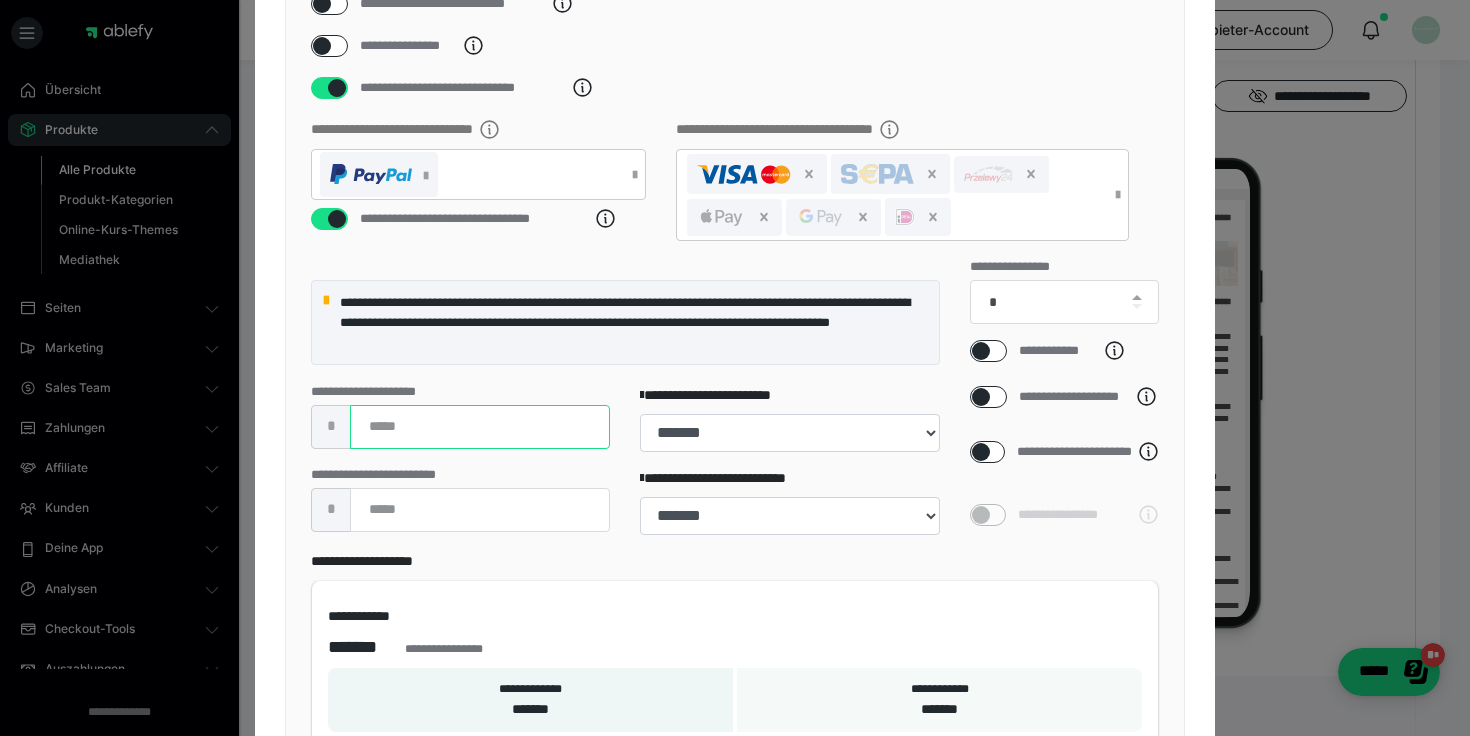 type on "***" 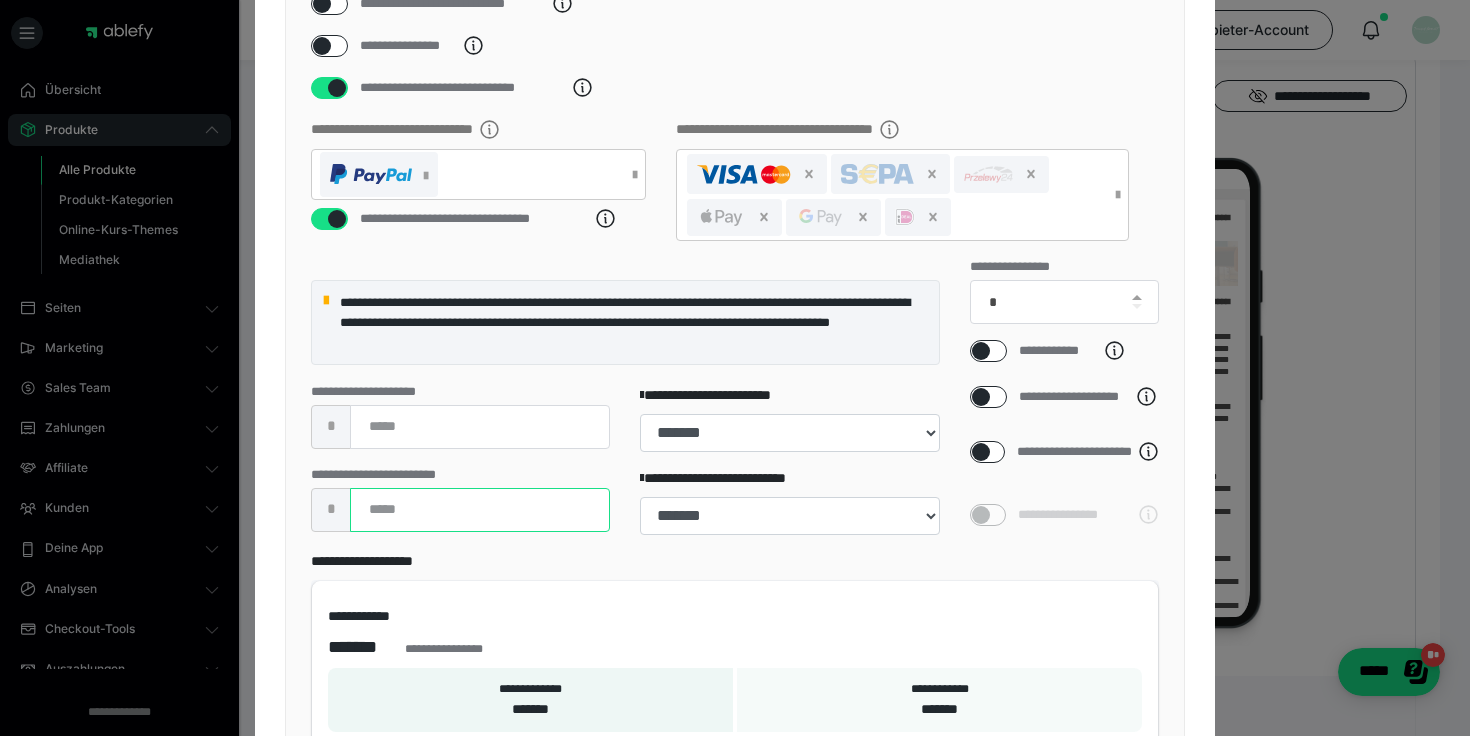 click on "***" at bounding box center [480, 510] 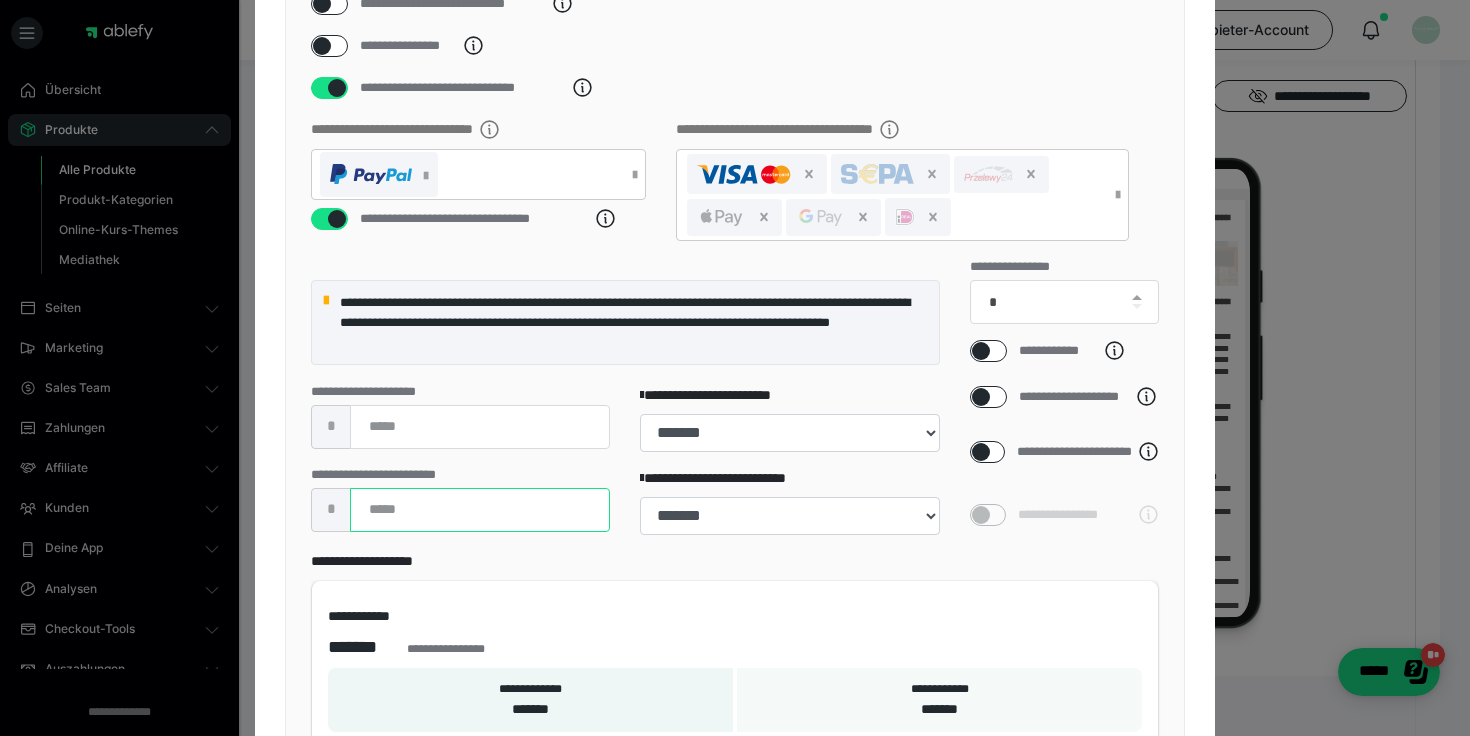 click on "***" at bounding box center (480, 510) 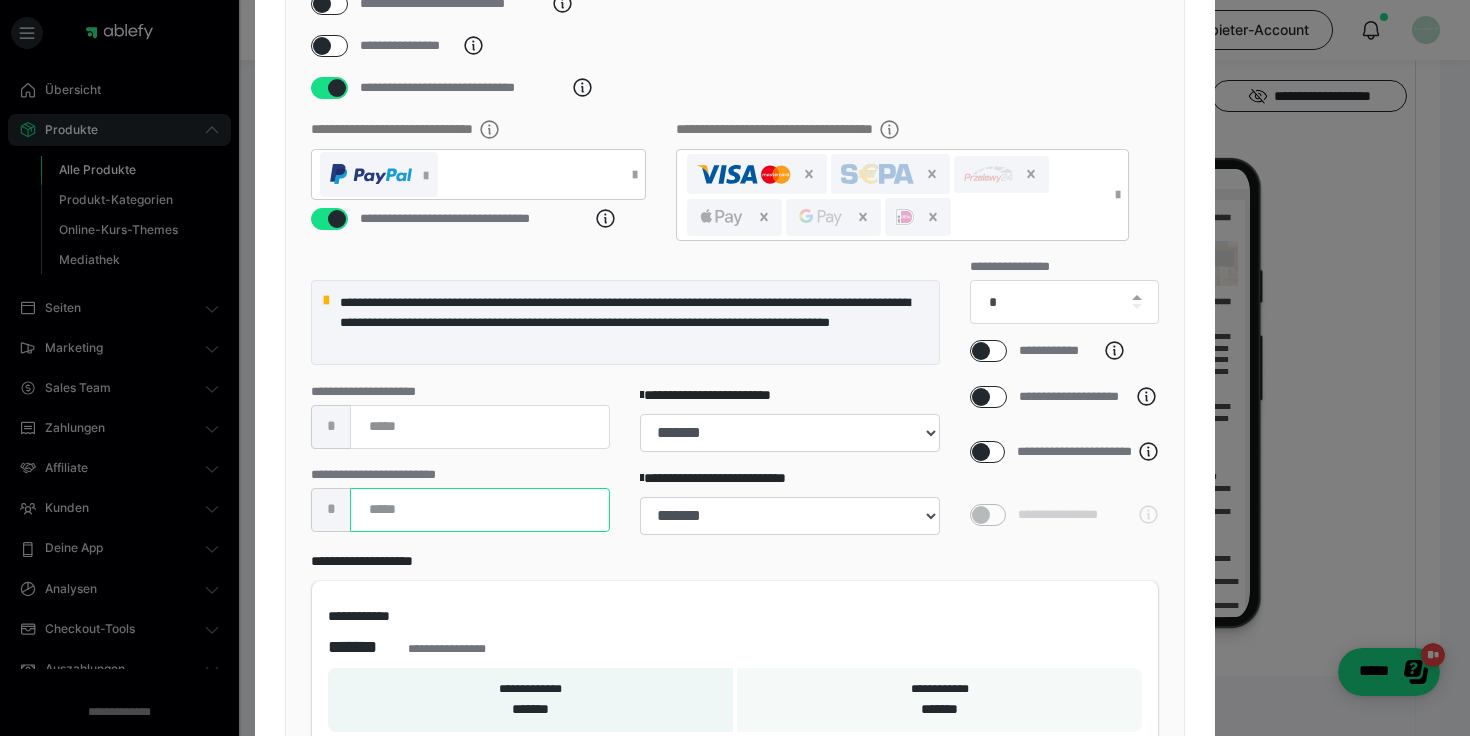 type on "***" 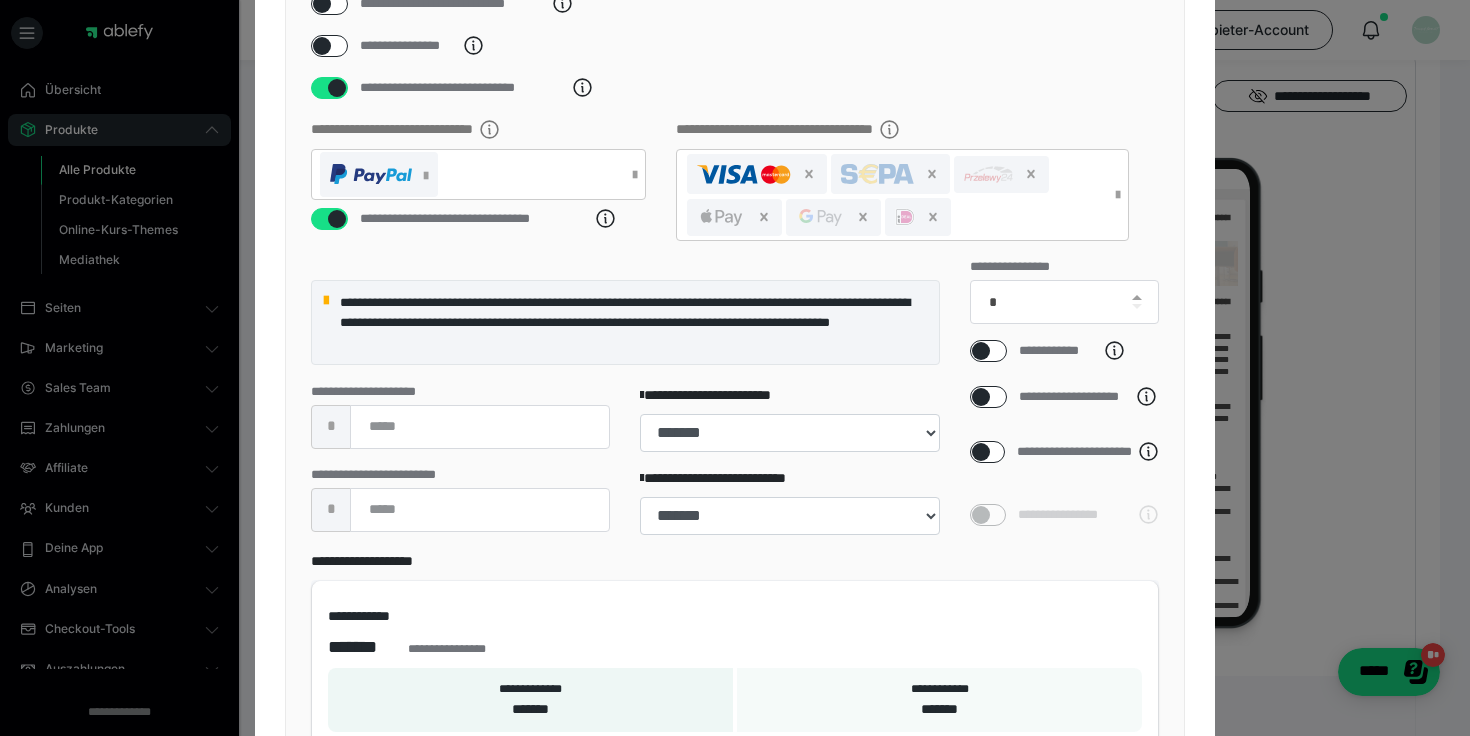click on "**********" at bounding box center (460, 509) 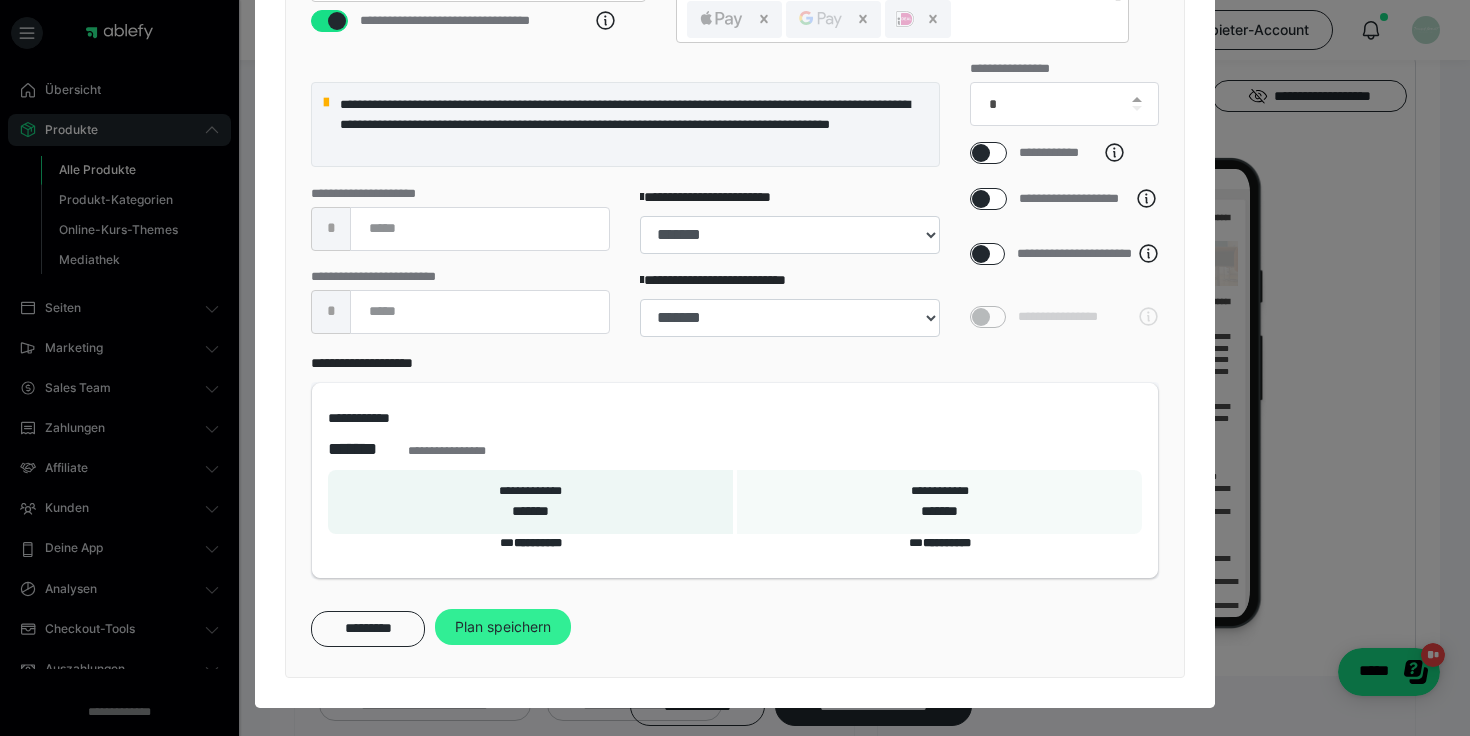 click on "Plan speichern" at bounding box center [503, 627] 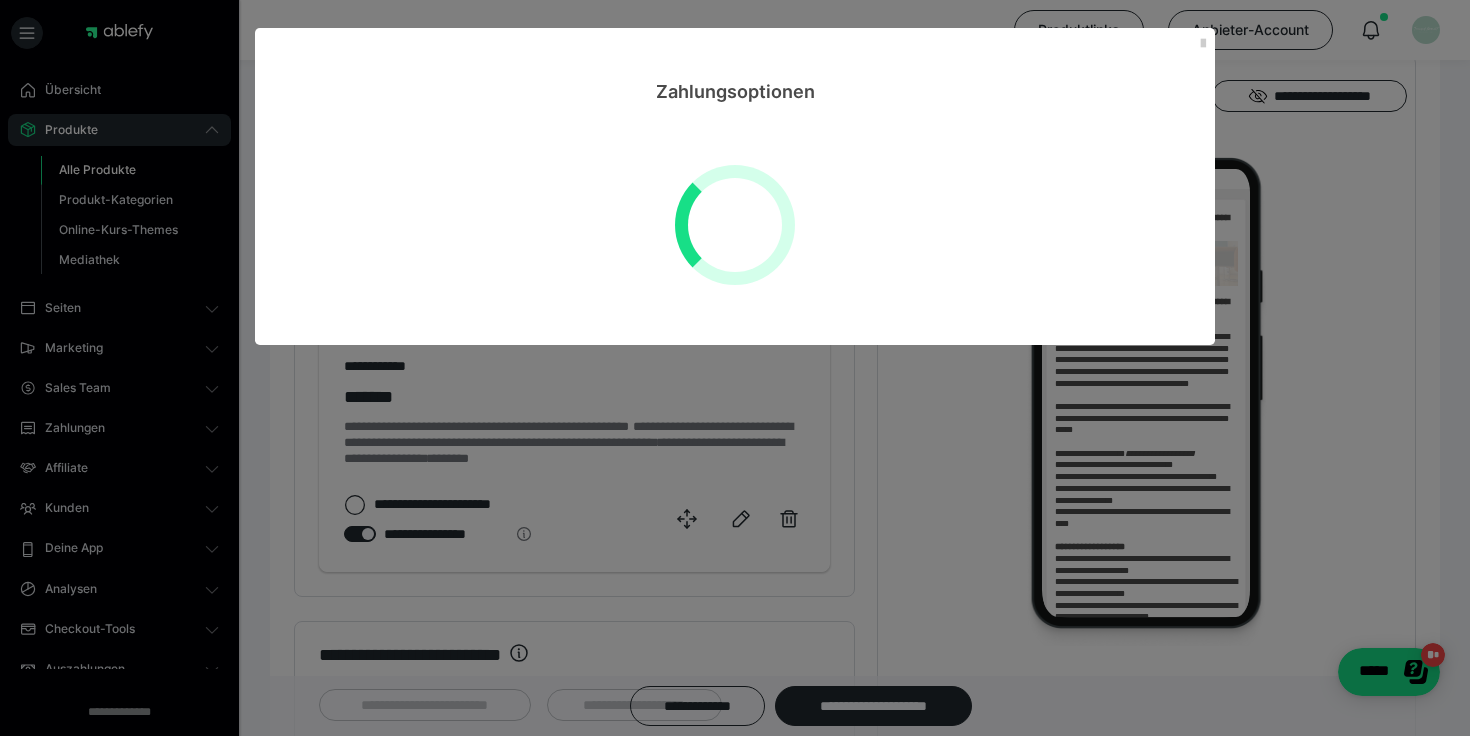 scroll, scrollTop: 0, scrollLeft: 0, axis: both 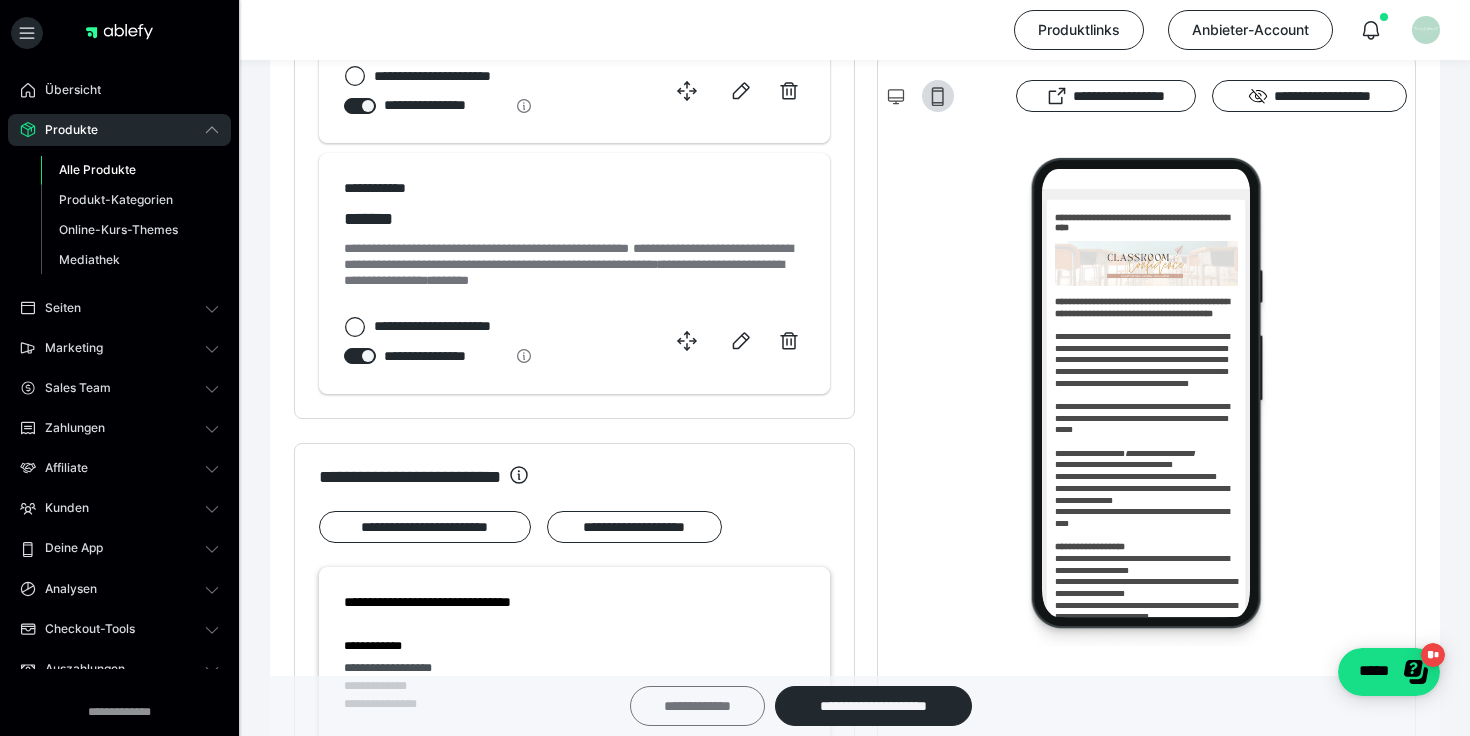 click on "**********" at bounding box center (697, 706) 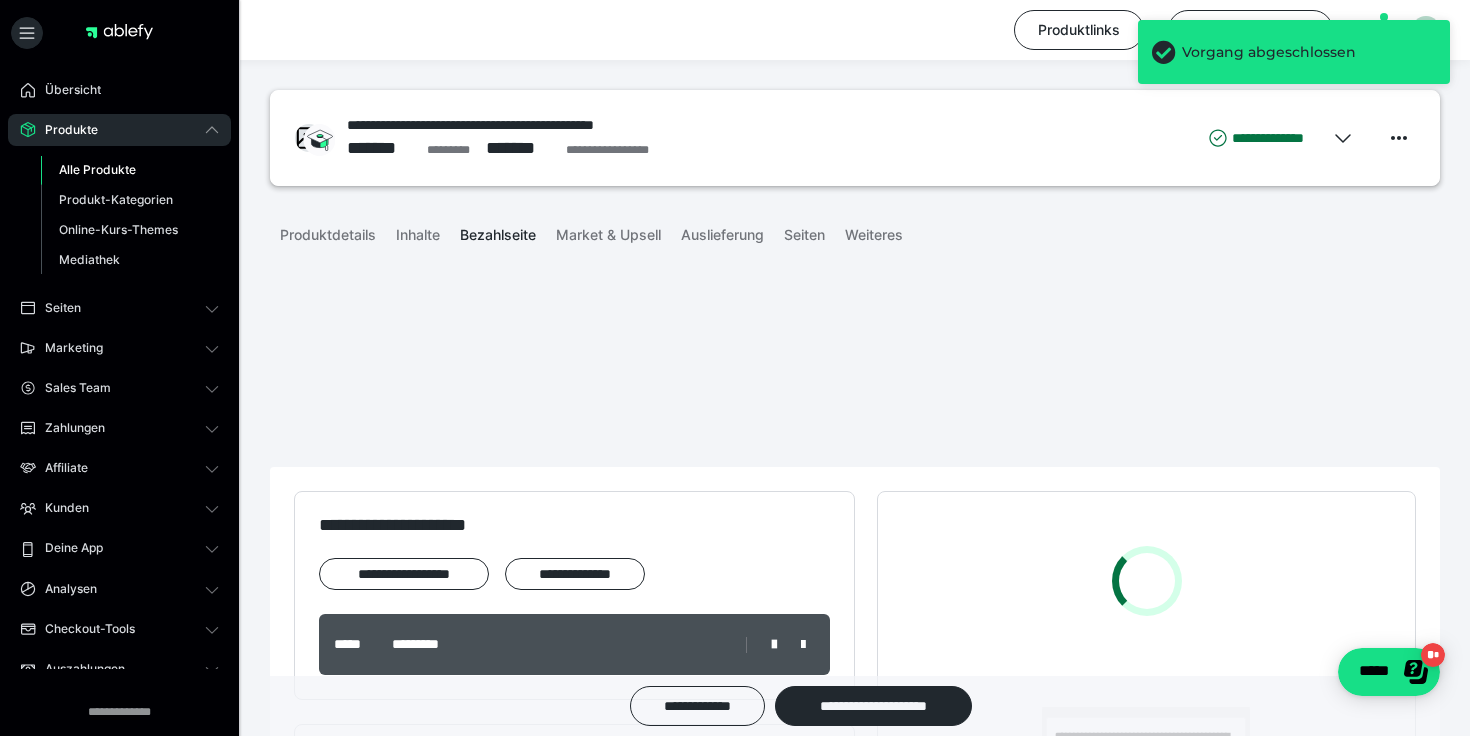 scroll, scrollTop: 0, scrollLeft: 0, axis: both 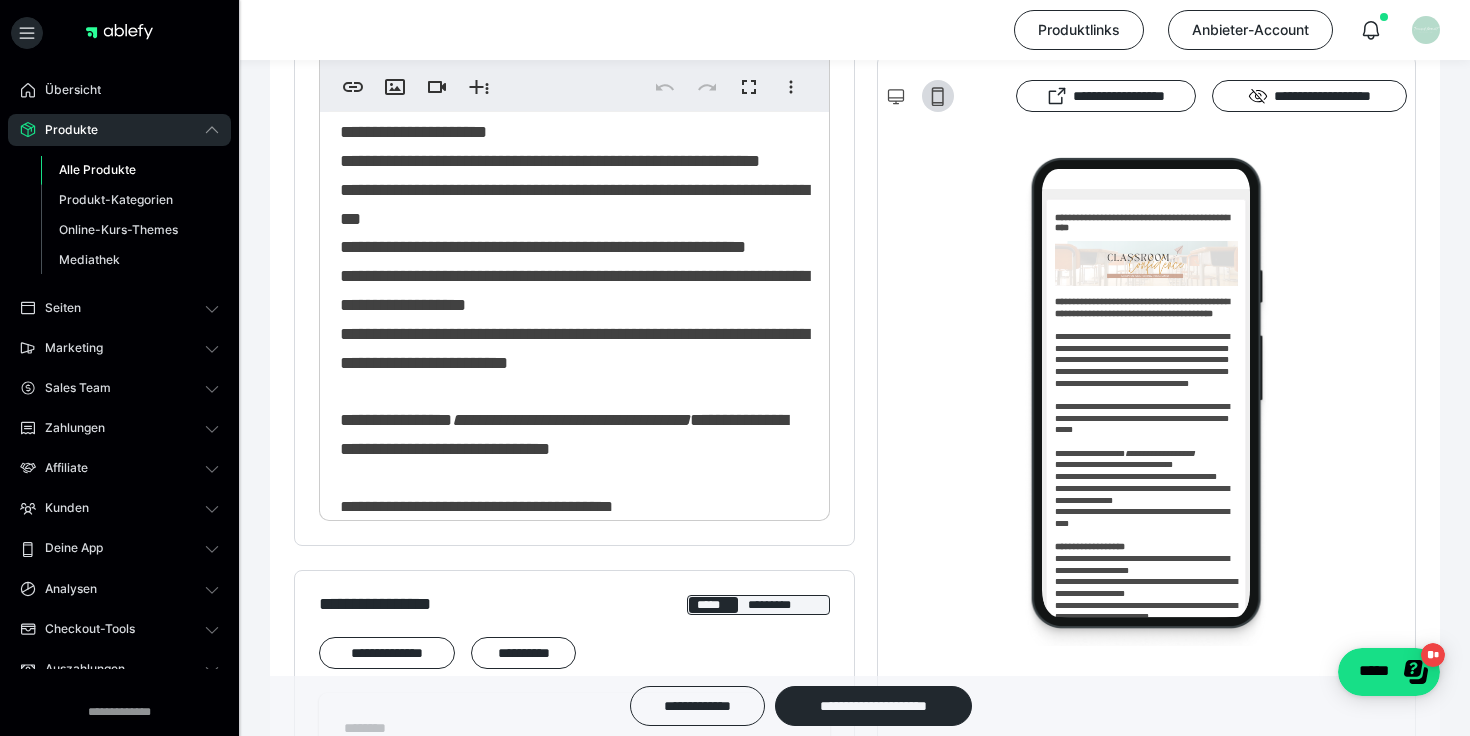 click on "**********" at bounding box center (574, -257) 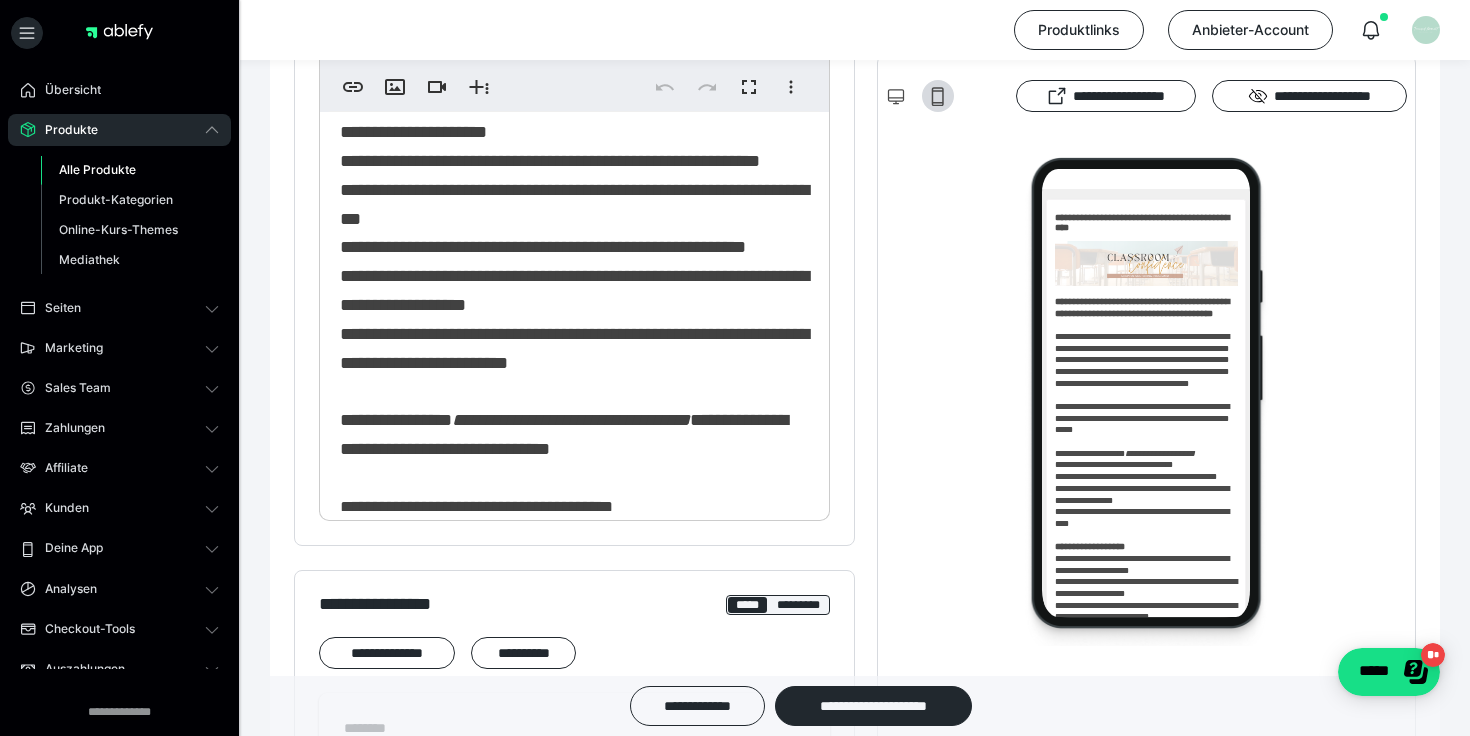 type 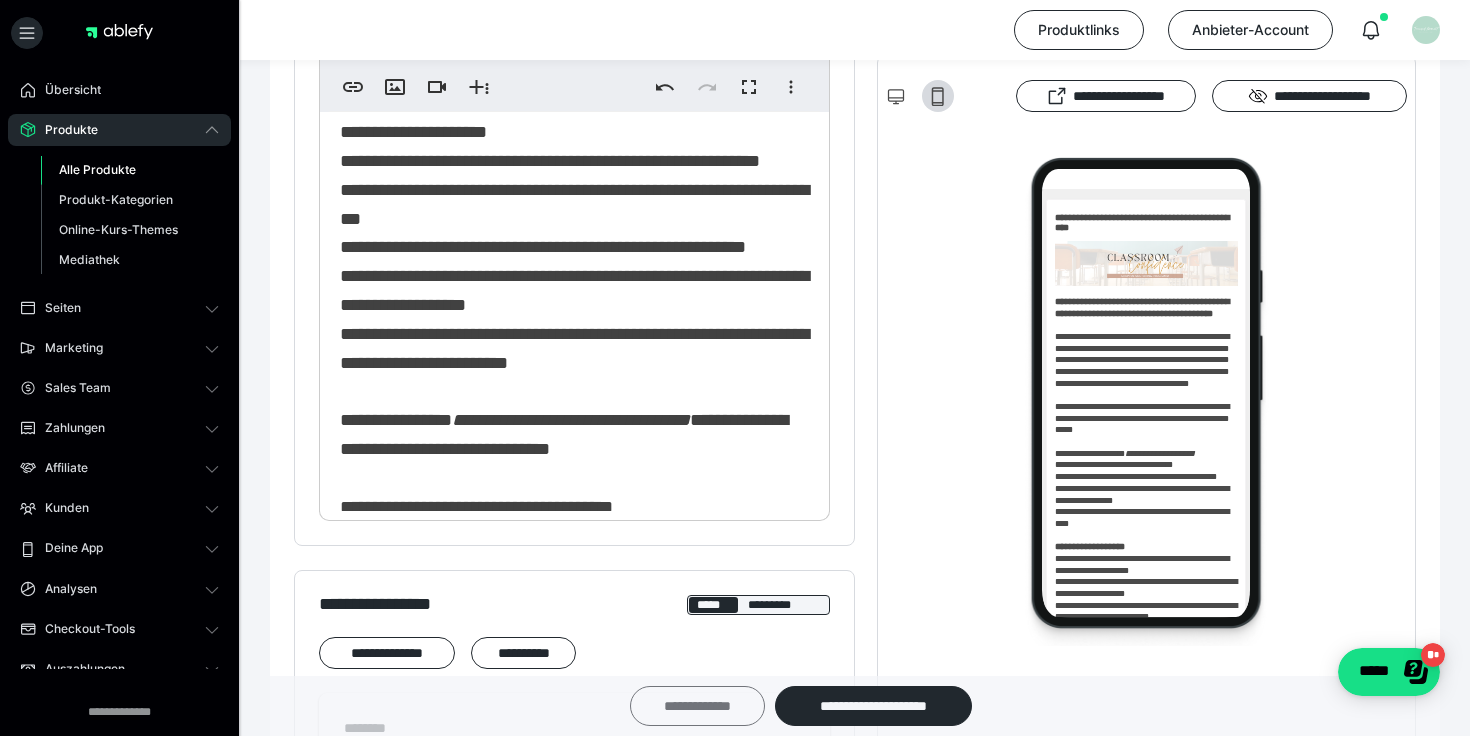 click on "**********" at bounding box center (697, 706) 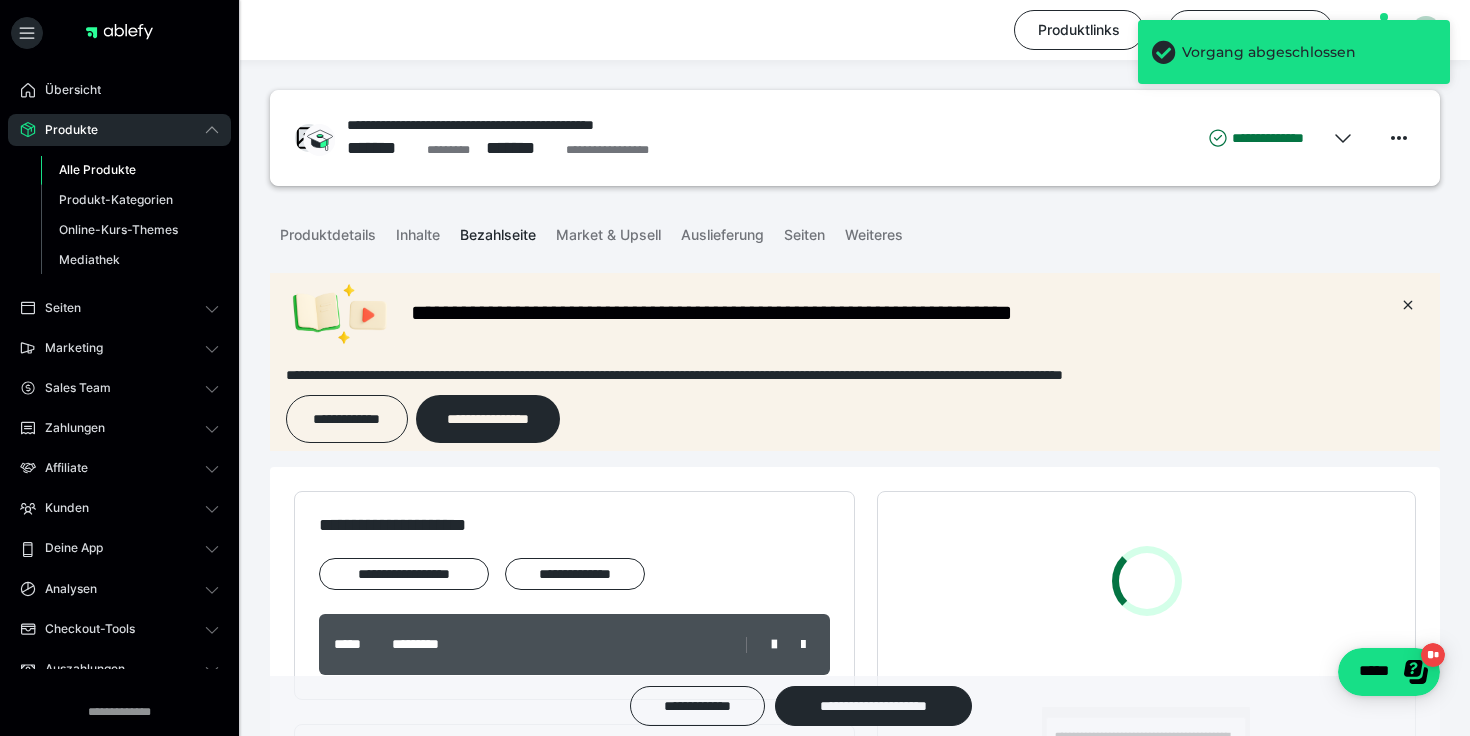 scroll, scrollTop: 0, scrollLeft: 0, axis: both 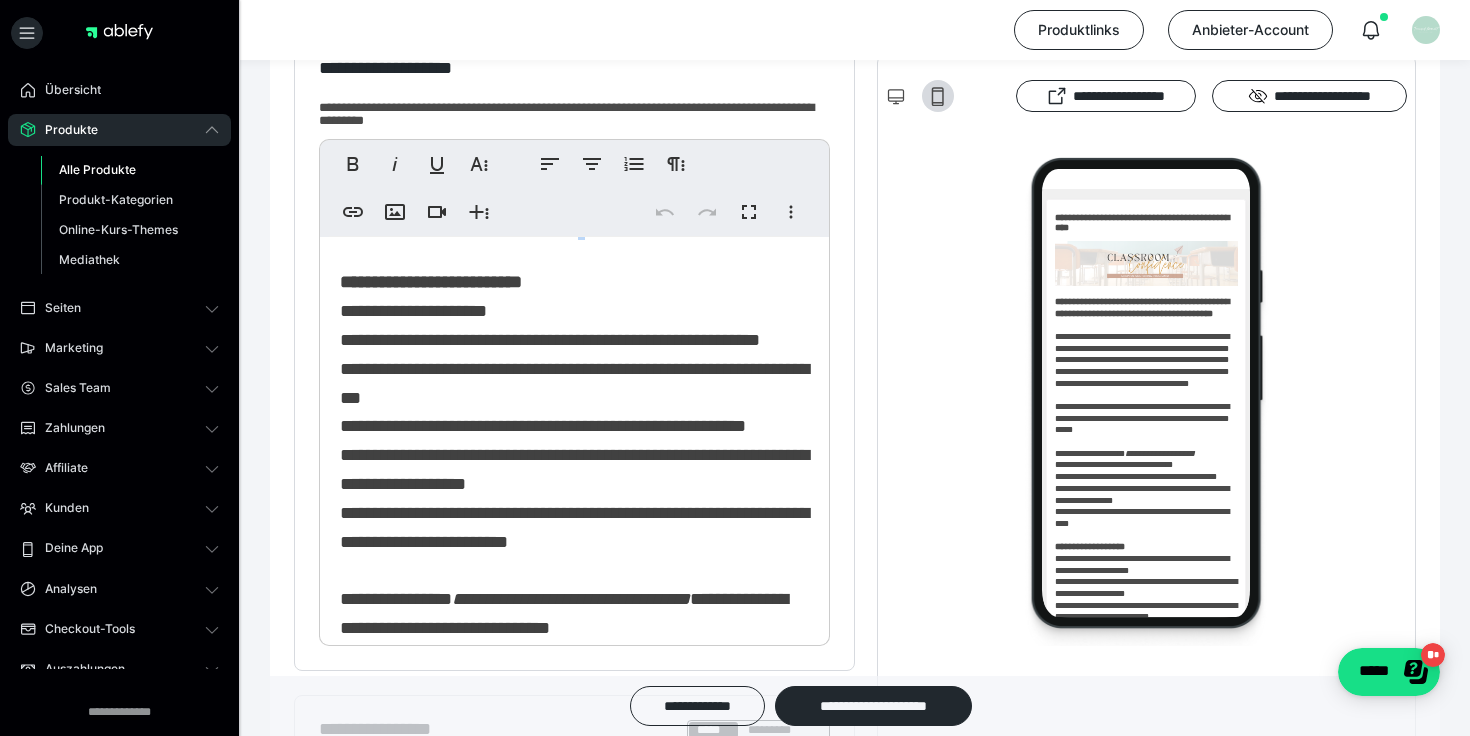 click on "**********" at bounding box center (574, 158) 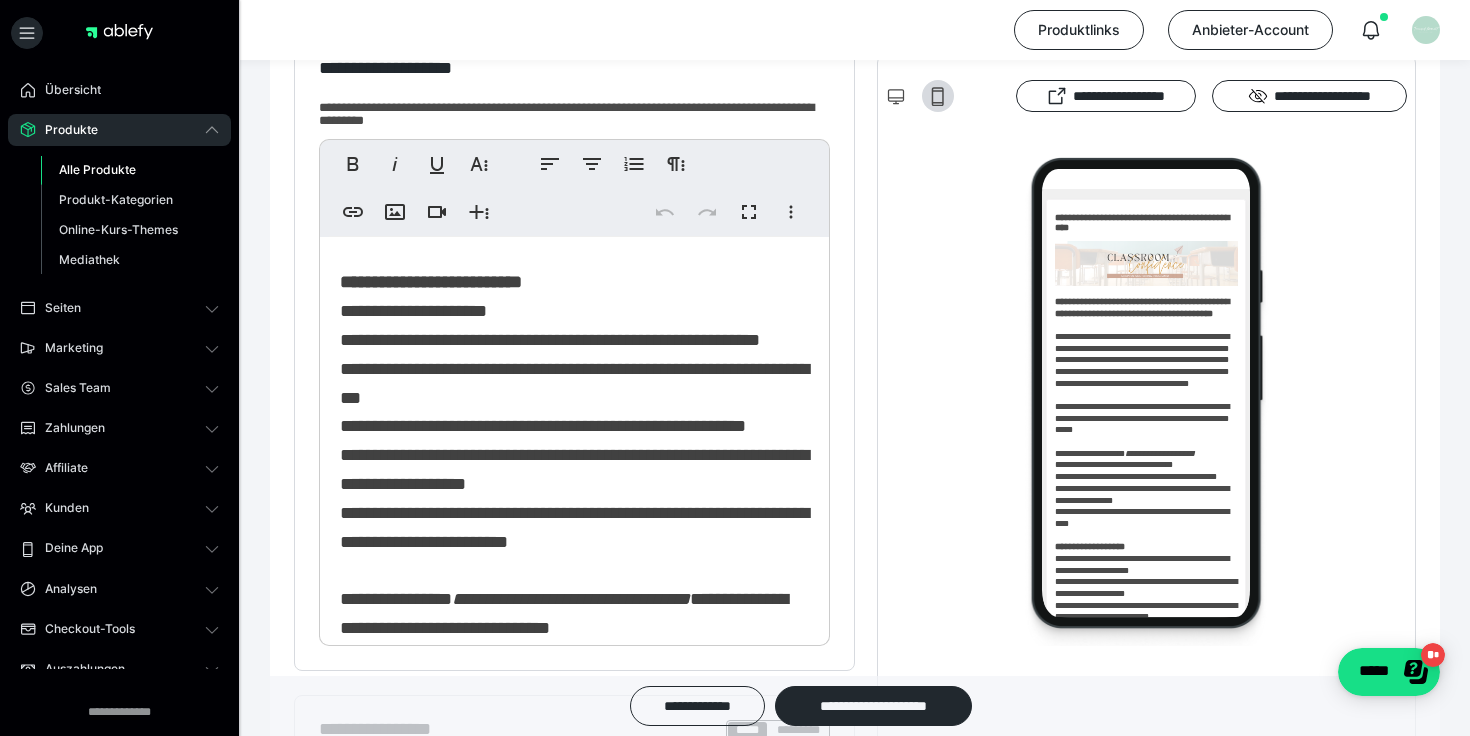 type 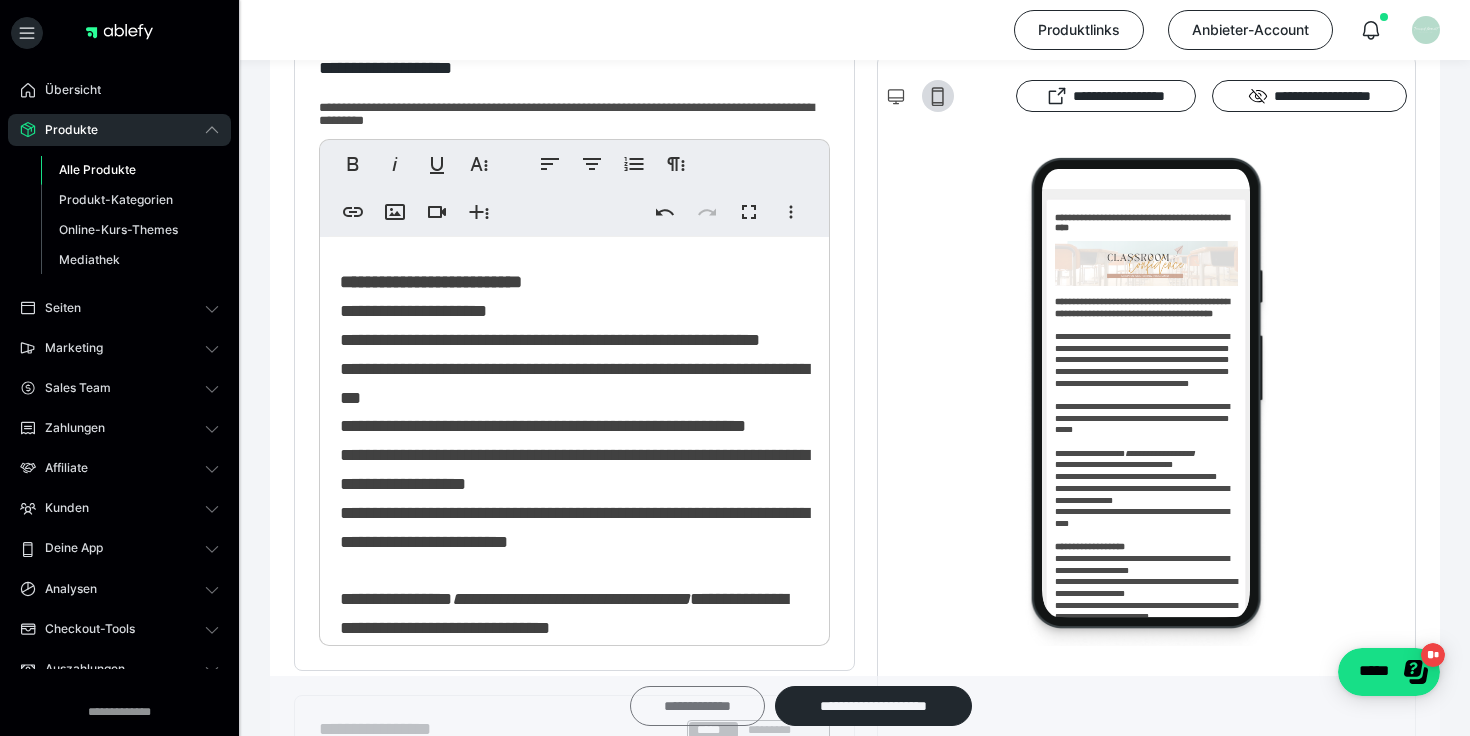 click on "**********" at bounding box center (697, 706) 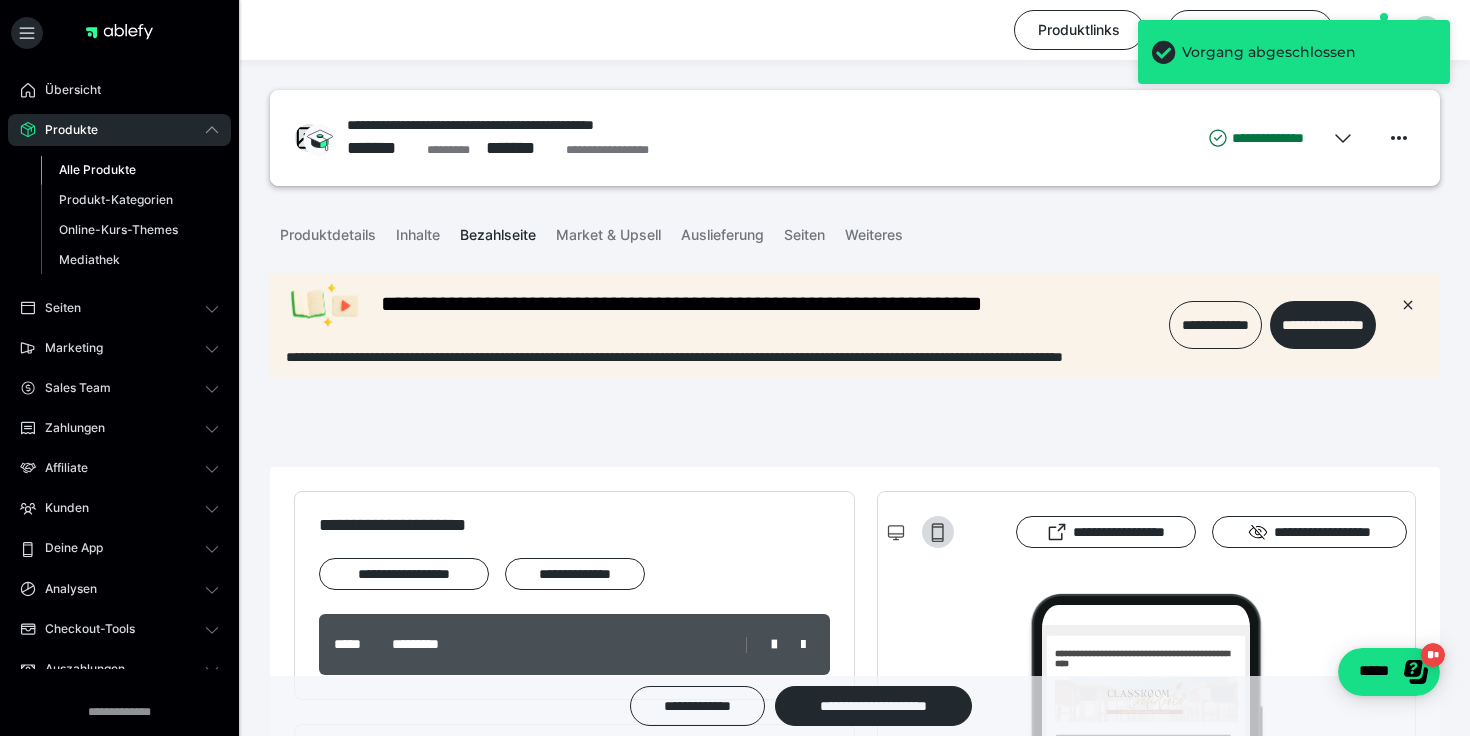 scroll, scrollTop: 0, scrollLeft: 0, axis: both 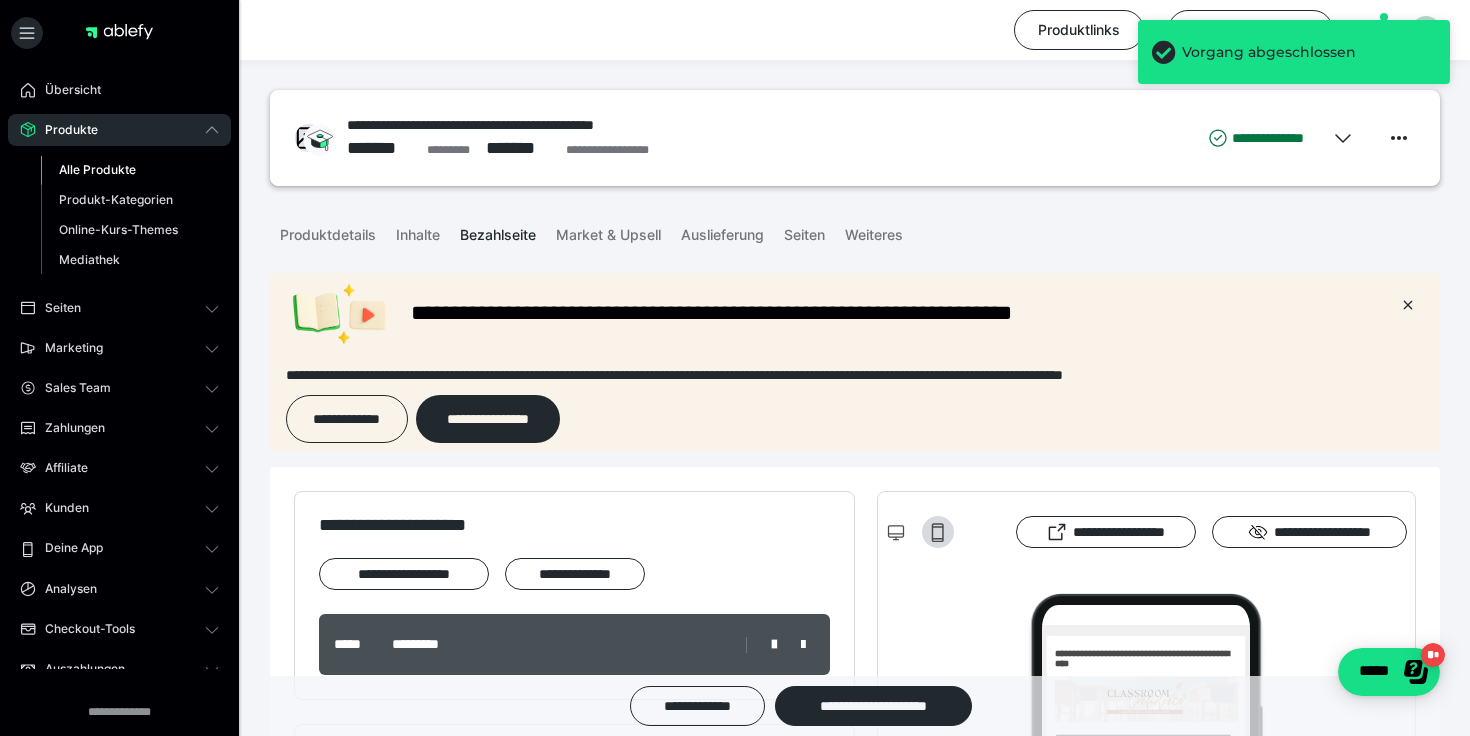 click on "Alle Produkte" at bounding box center [130, 170] 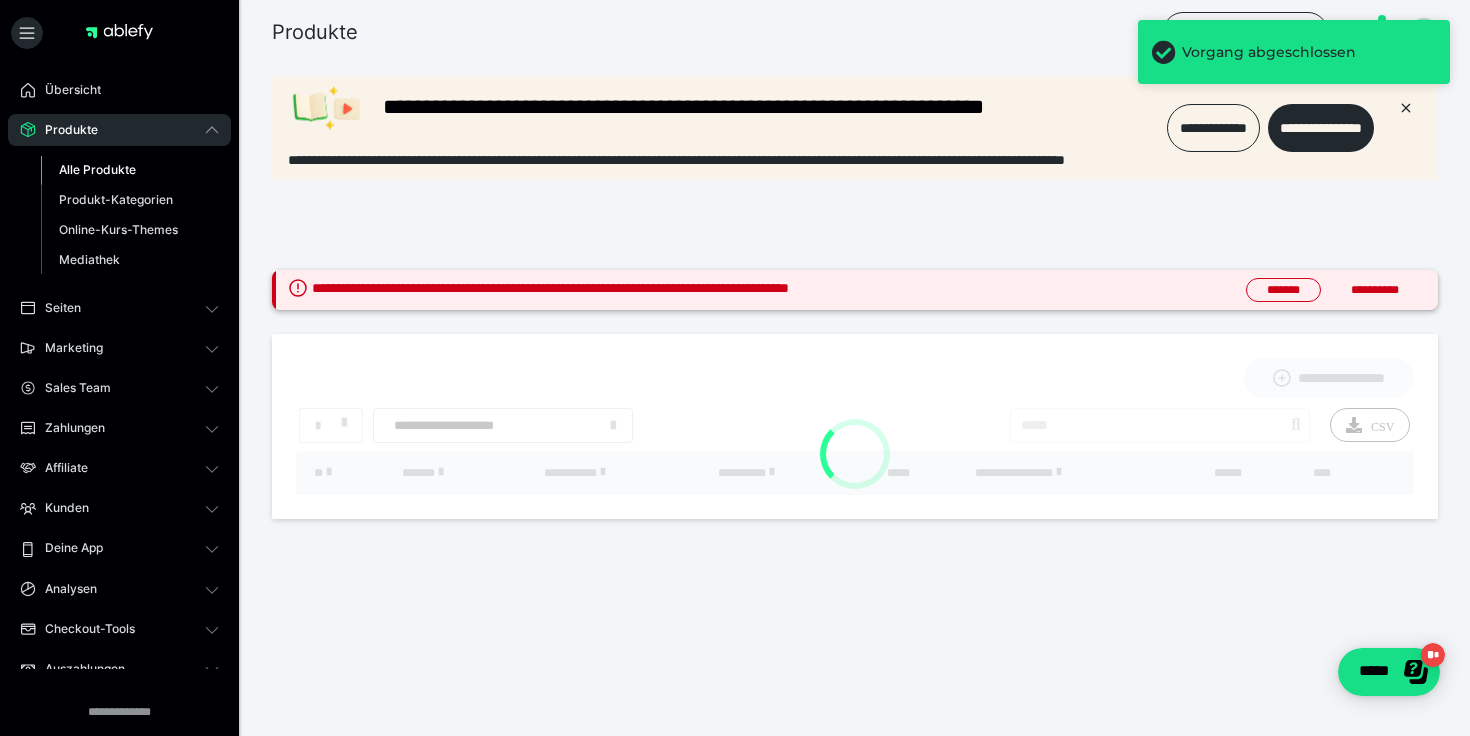 scroll, scrollTop: 0, scrollLeft: 0, axis: both 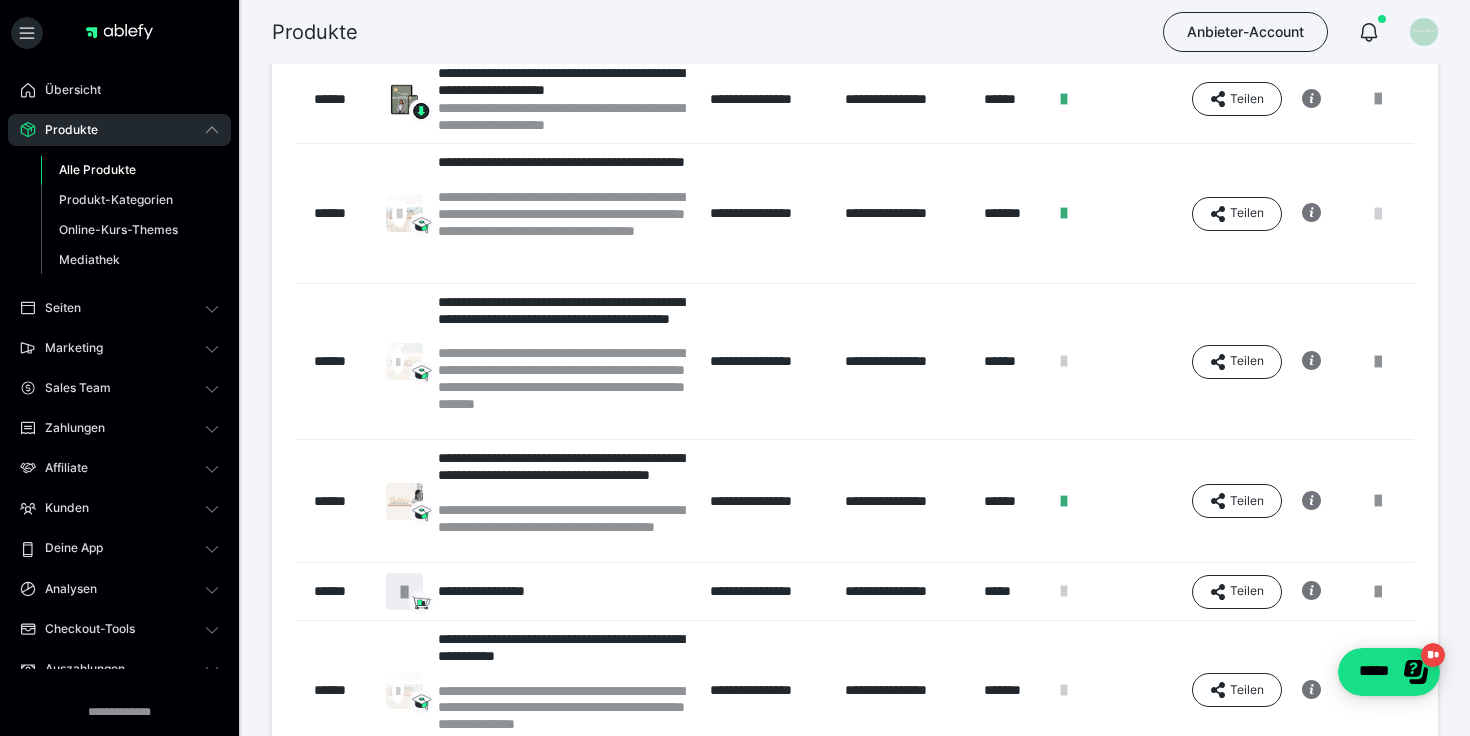click at bounding box center (1378, 214) 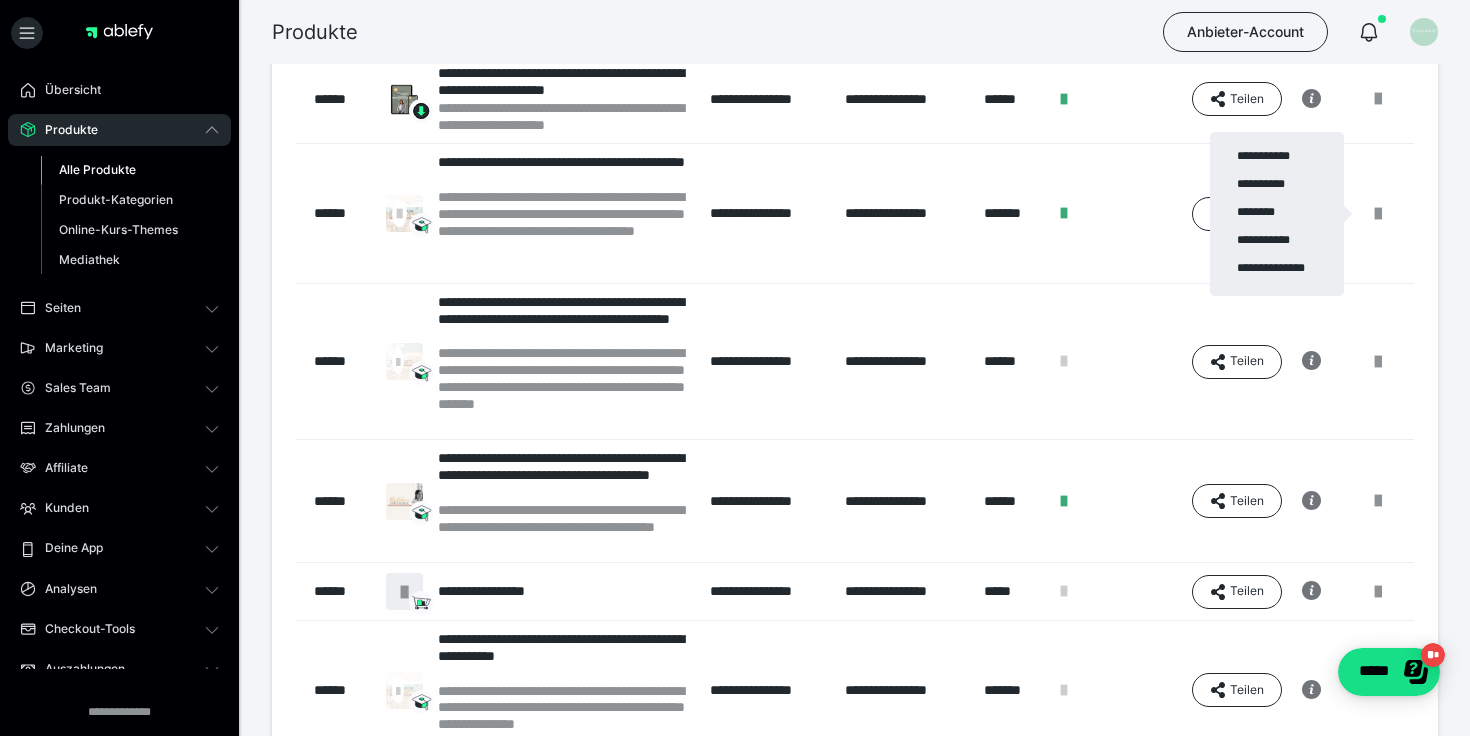 click at bounding box center [735, 368] 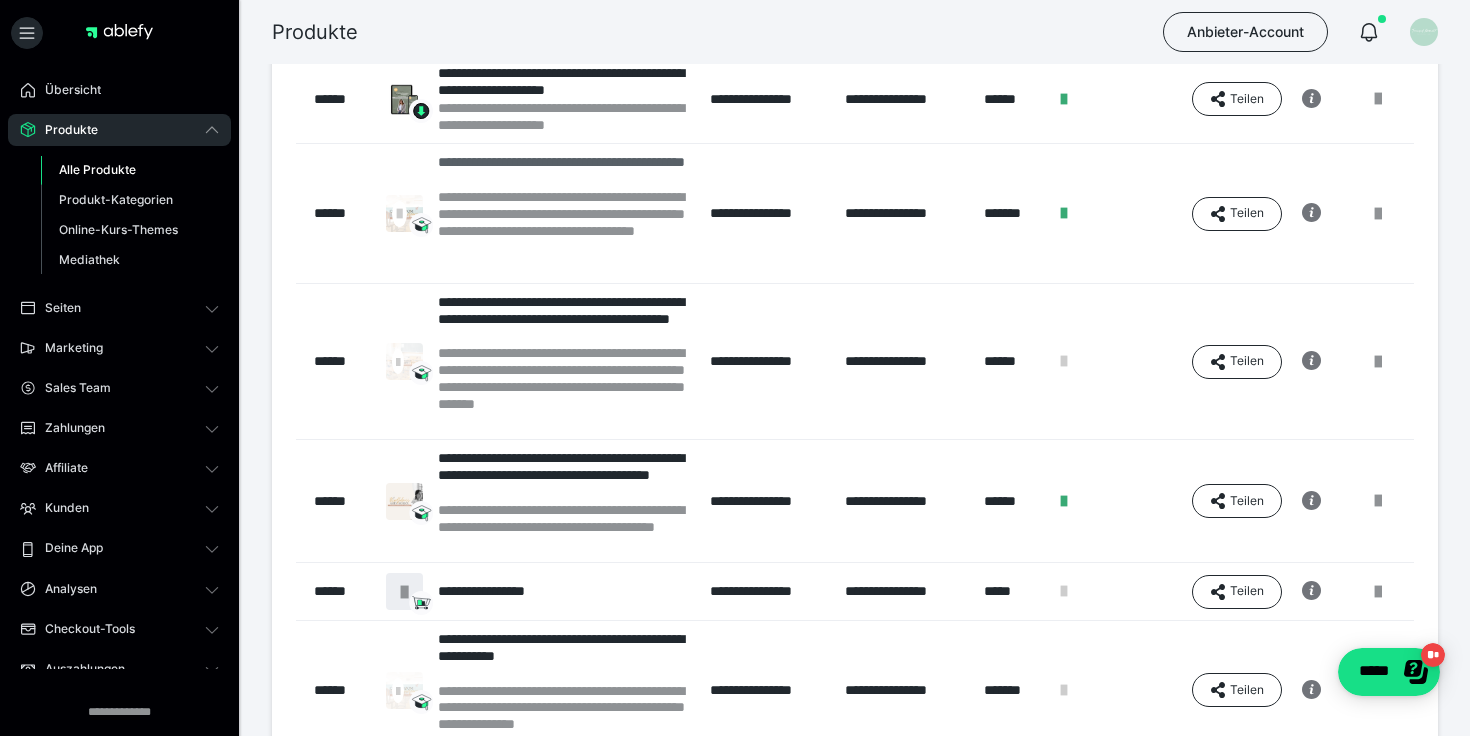 click on "**********" at bounding box center (563, 171) 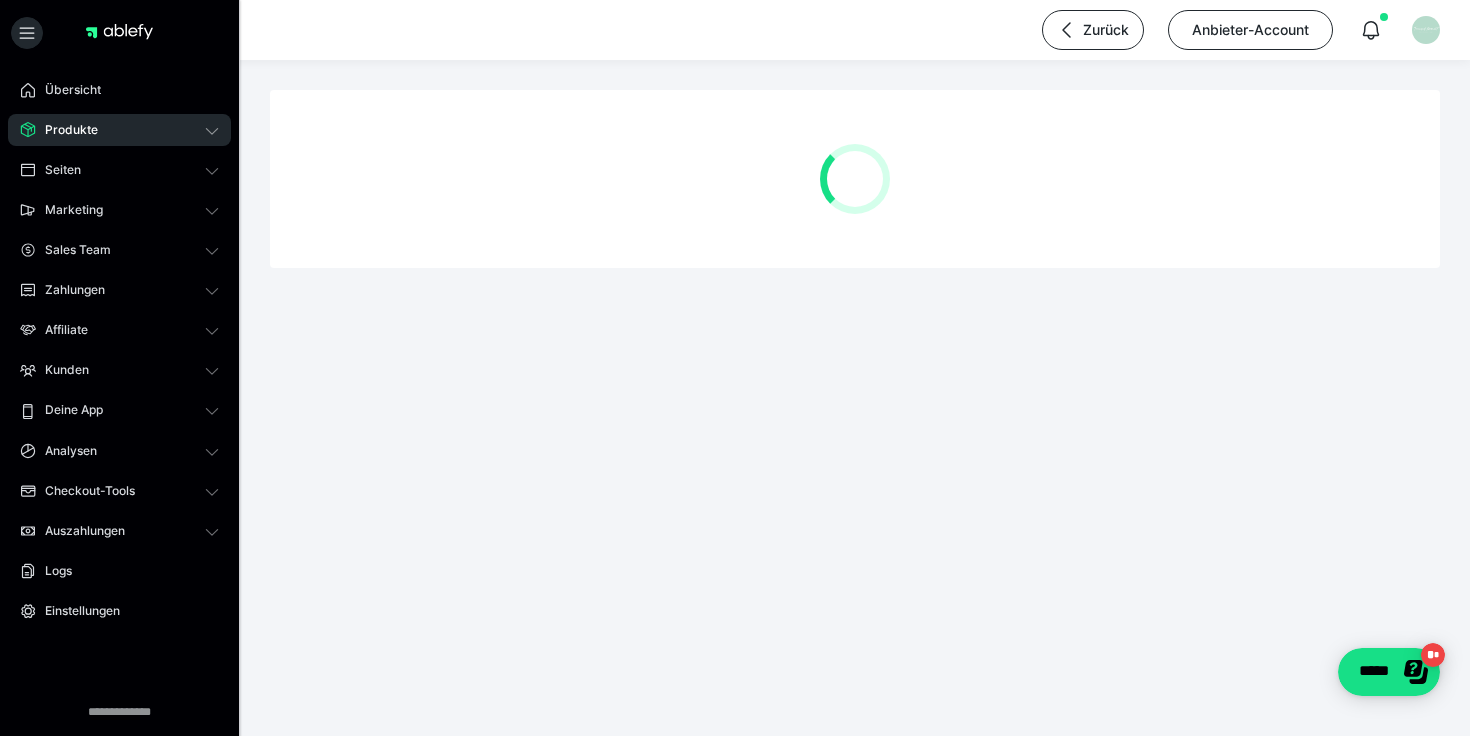 scroll, scrollTop: 0, scrollLeft: 0, axis: both 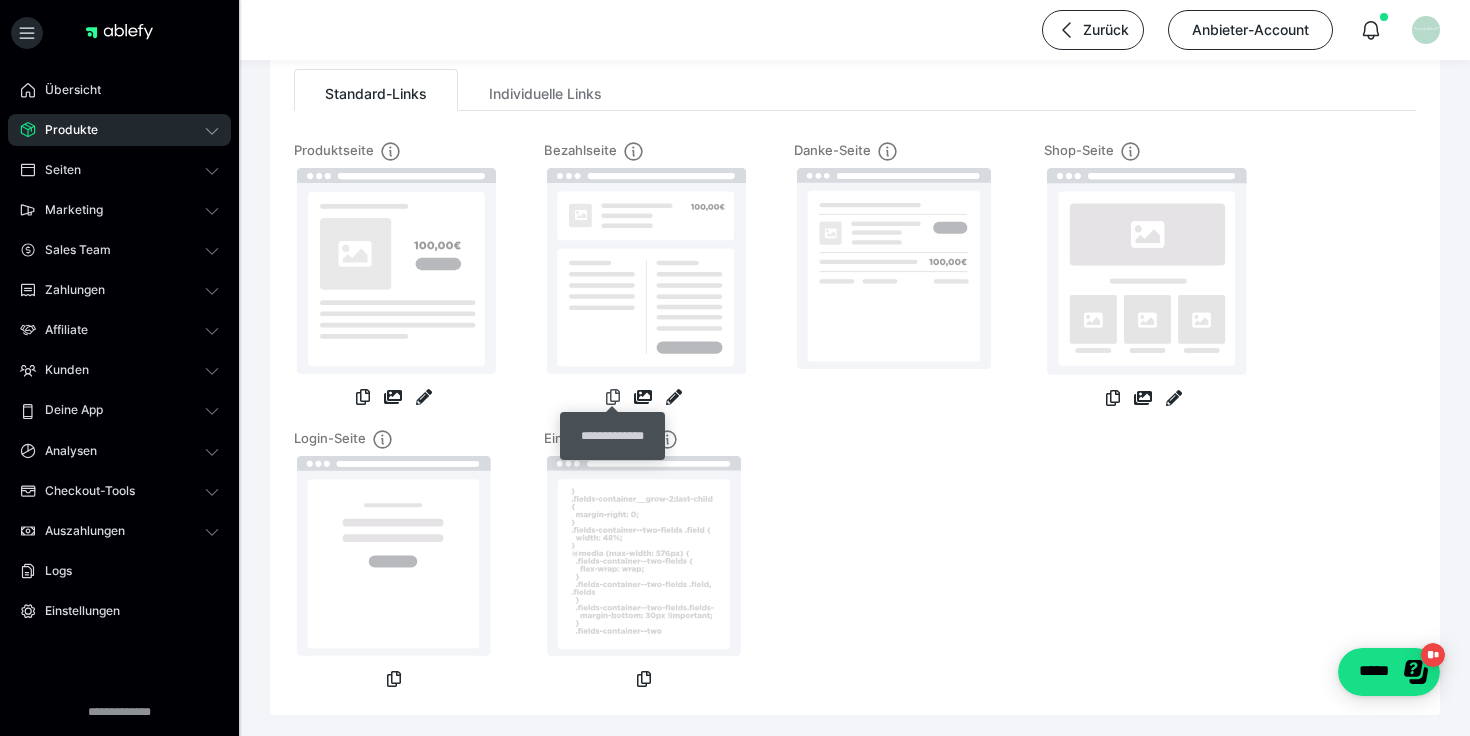 click at bounding box center [613, 397] 